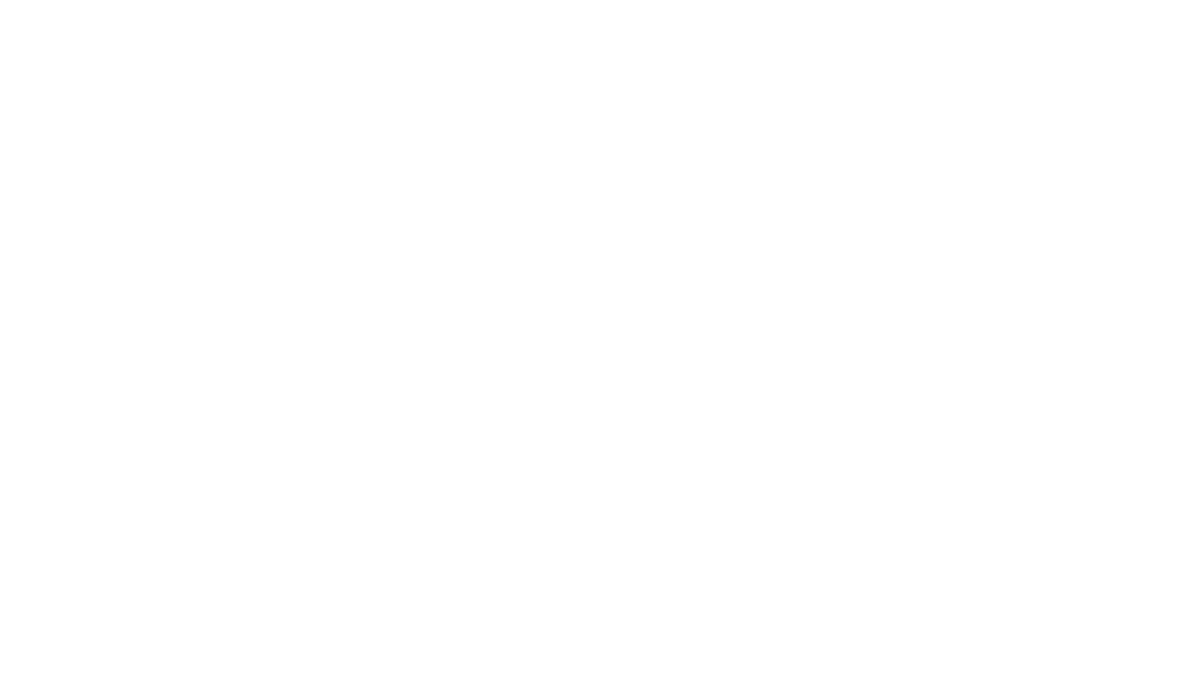 scroll, scrollTop: 0, scrollLeft: 0, axis: both 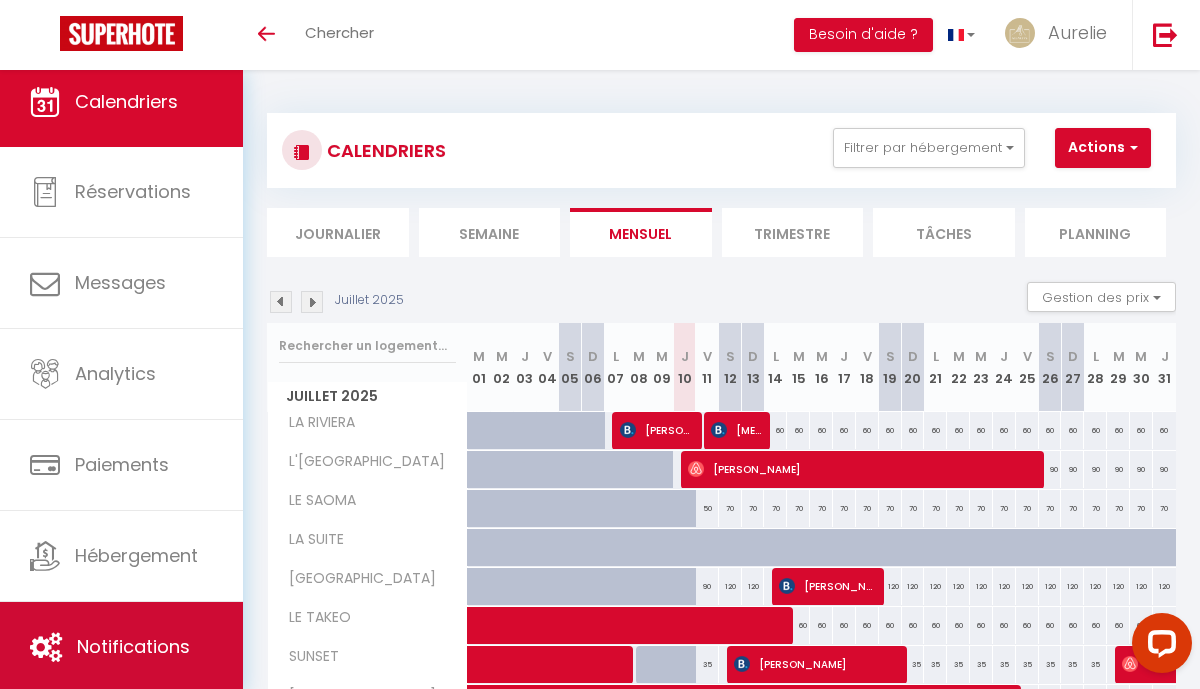 click on "Notifications" at bounding box center (121, 647) 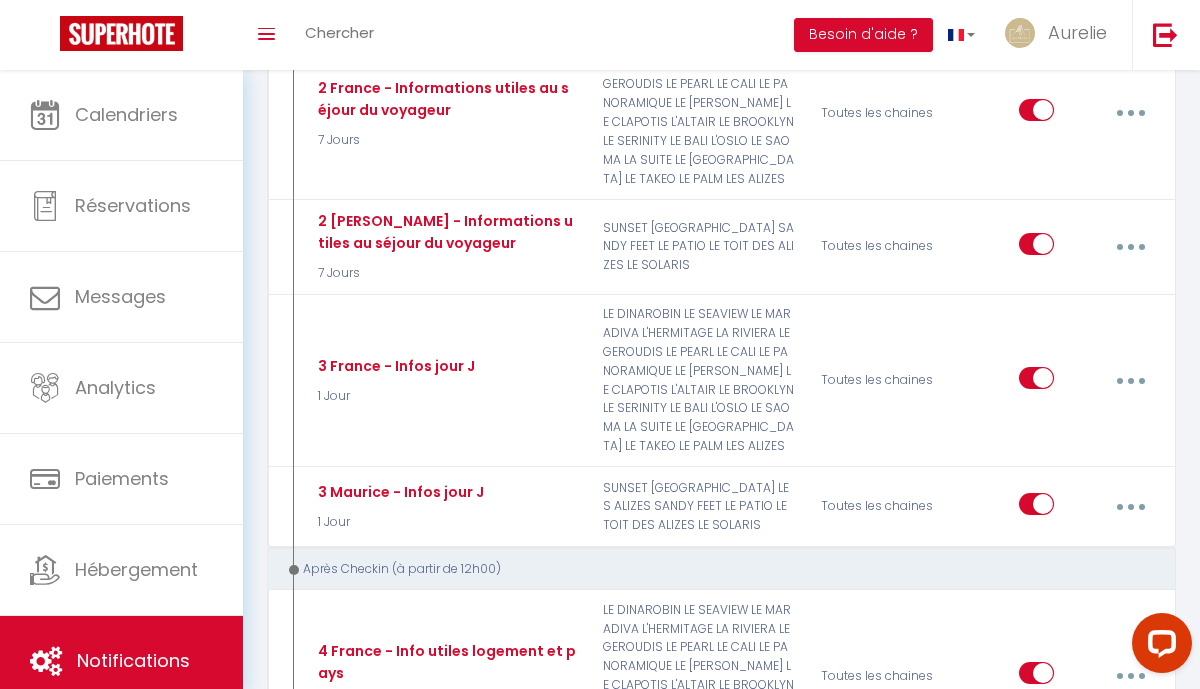 scroll, scrollTop: 629, scrollLeft: 0, axis: vertical 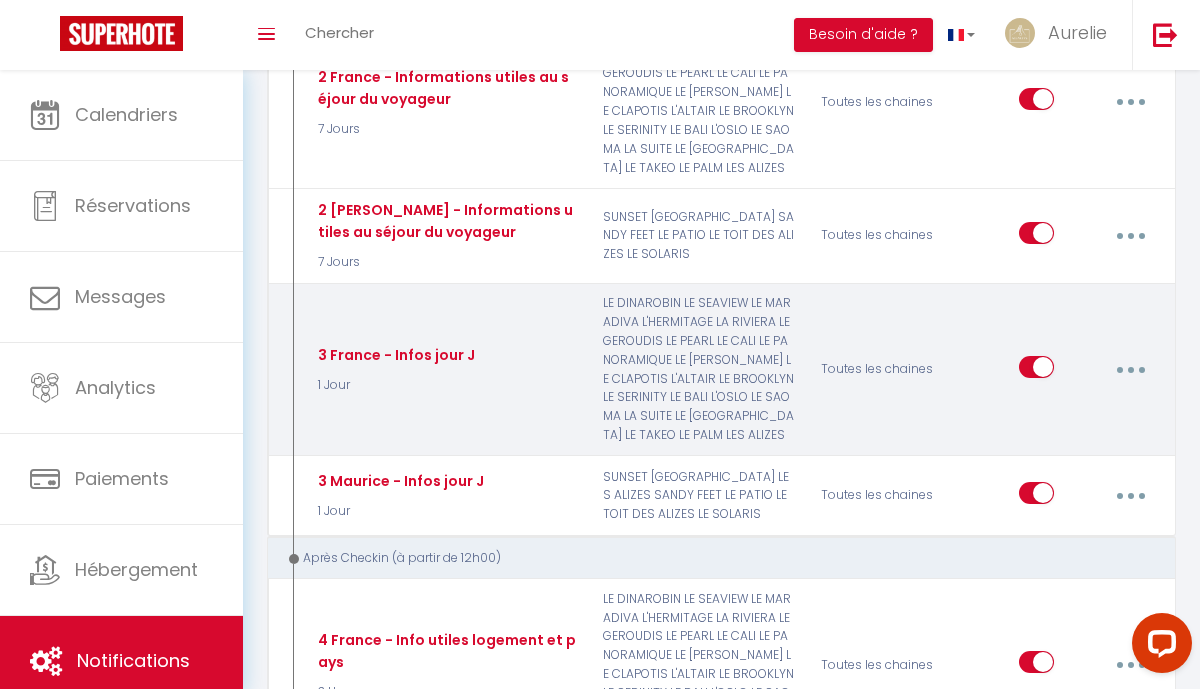 click at bounding box center [1131, 370] 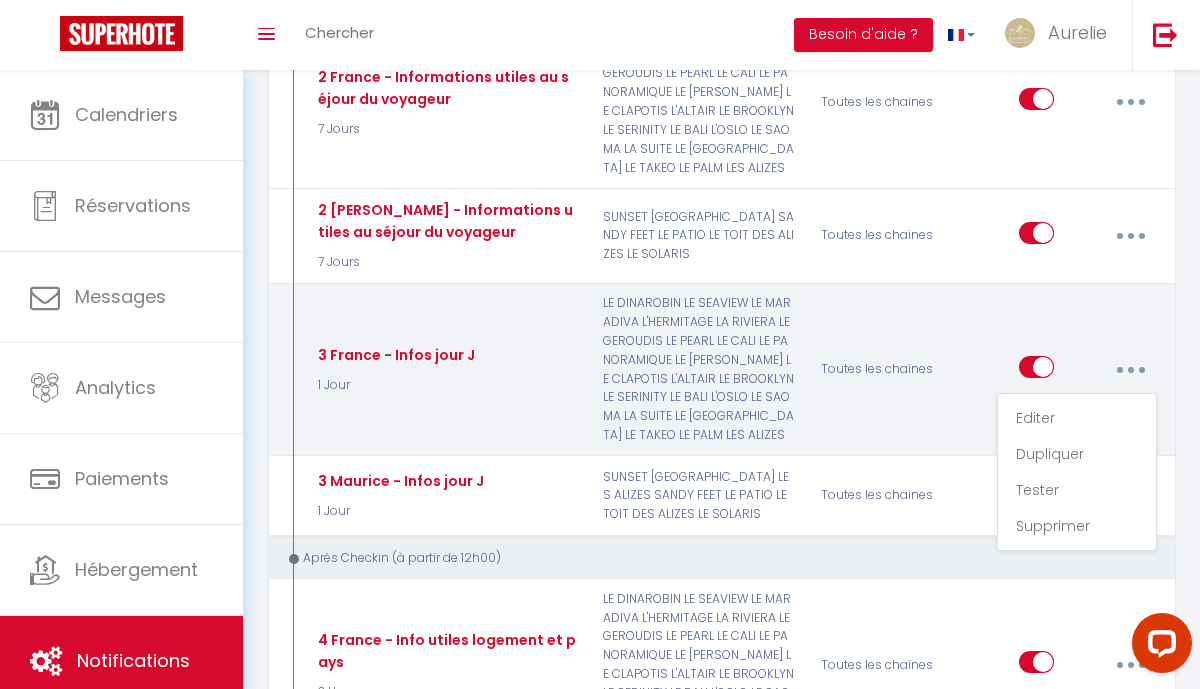 click on "3 France - Infos jour J    1 Jour" at bounding box center (445, 369) 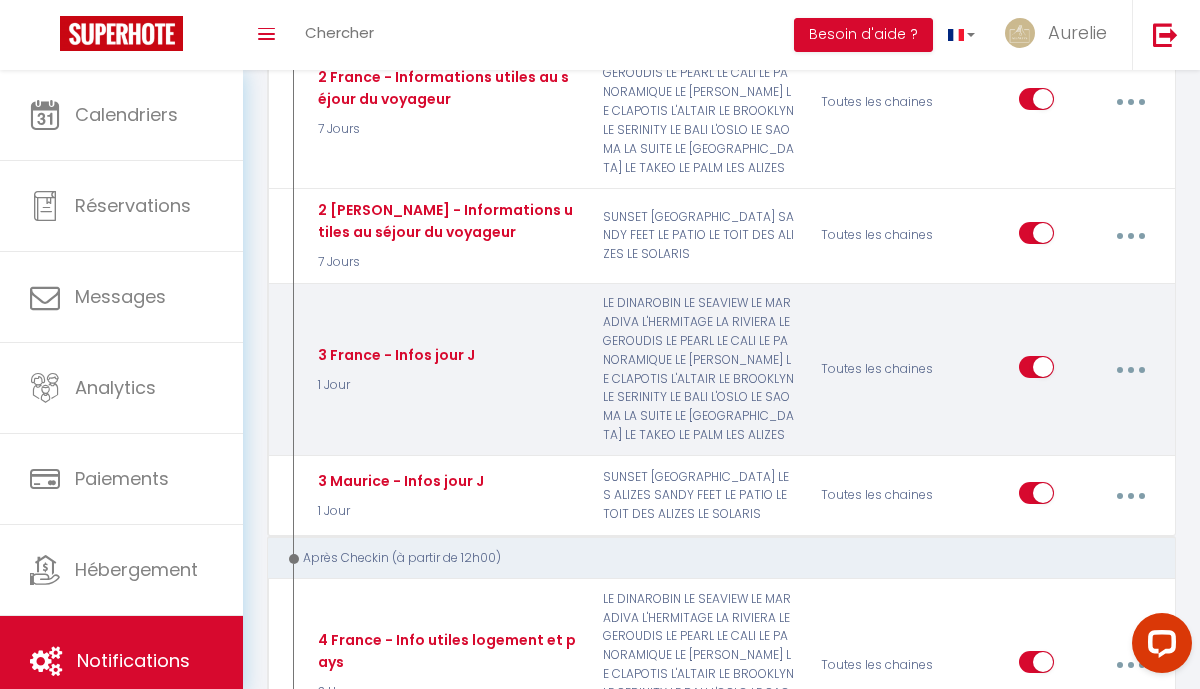 click at bounding box center (1130, 370) 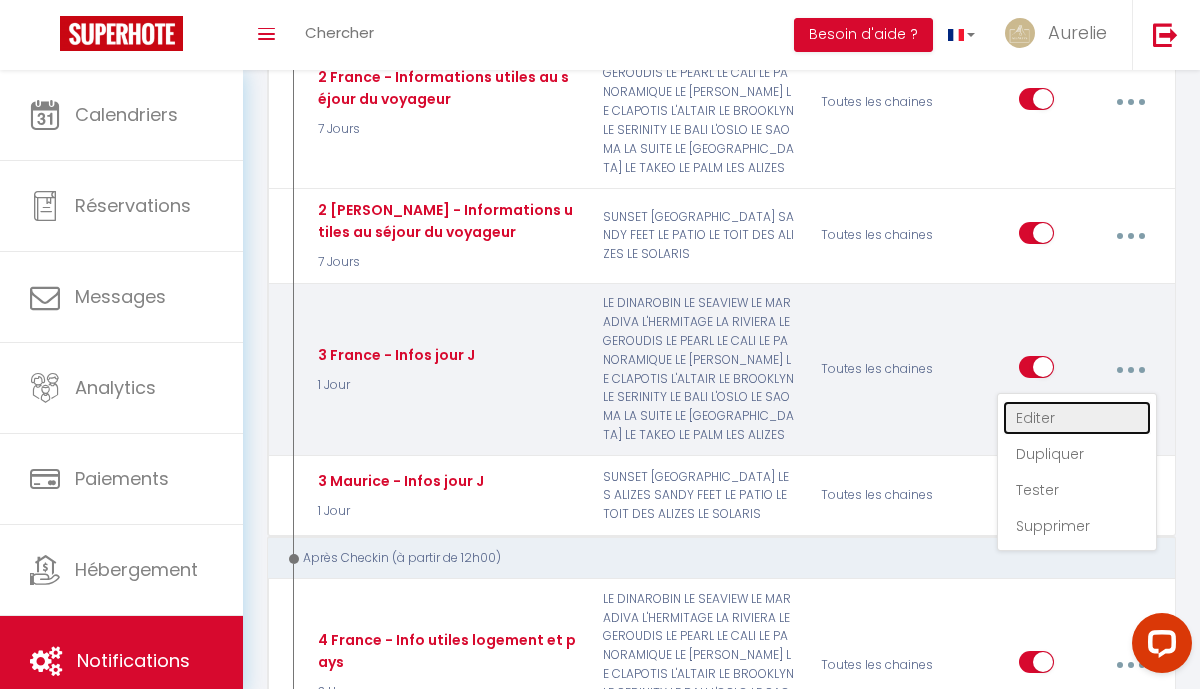 click on "Editer" at bounding box center (1077, 418) 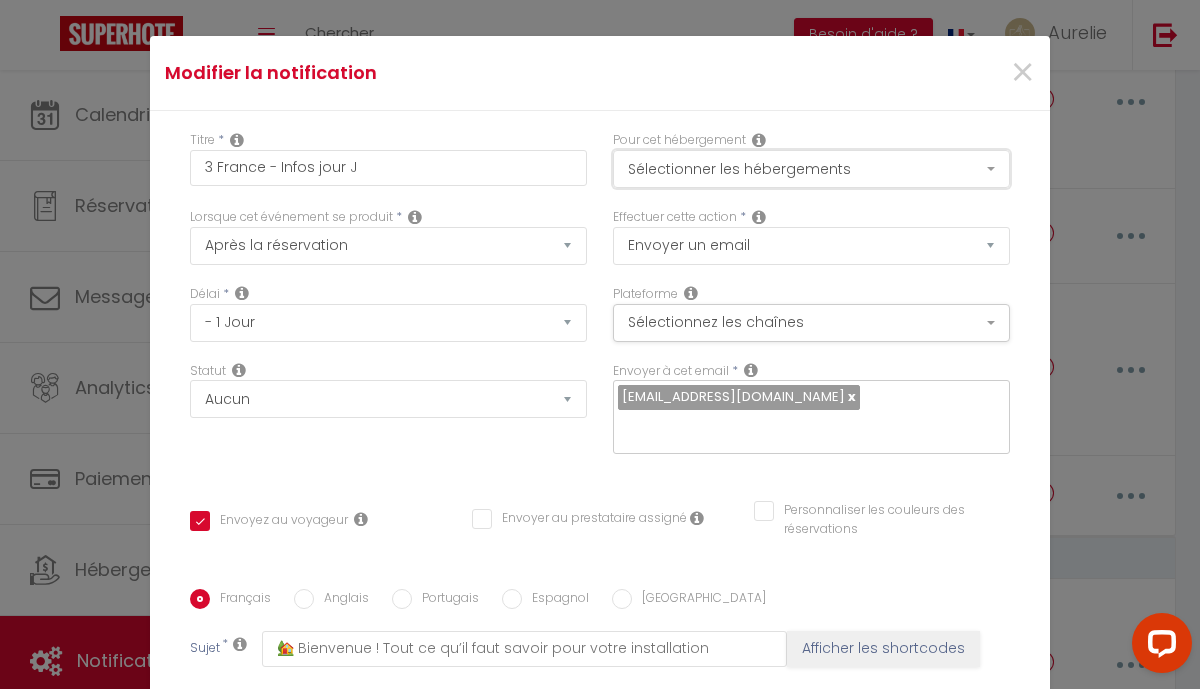 click on "Sélectionner les hébergements" at bounding box center (811, 169) 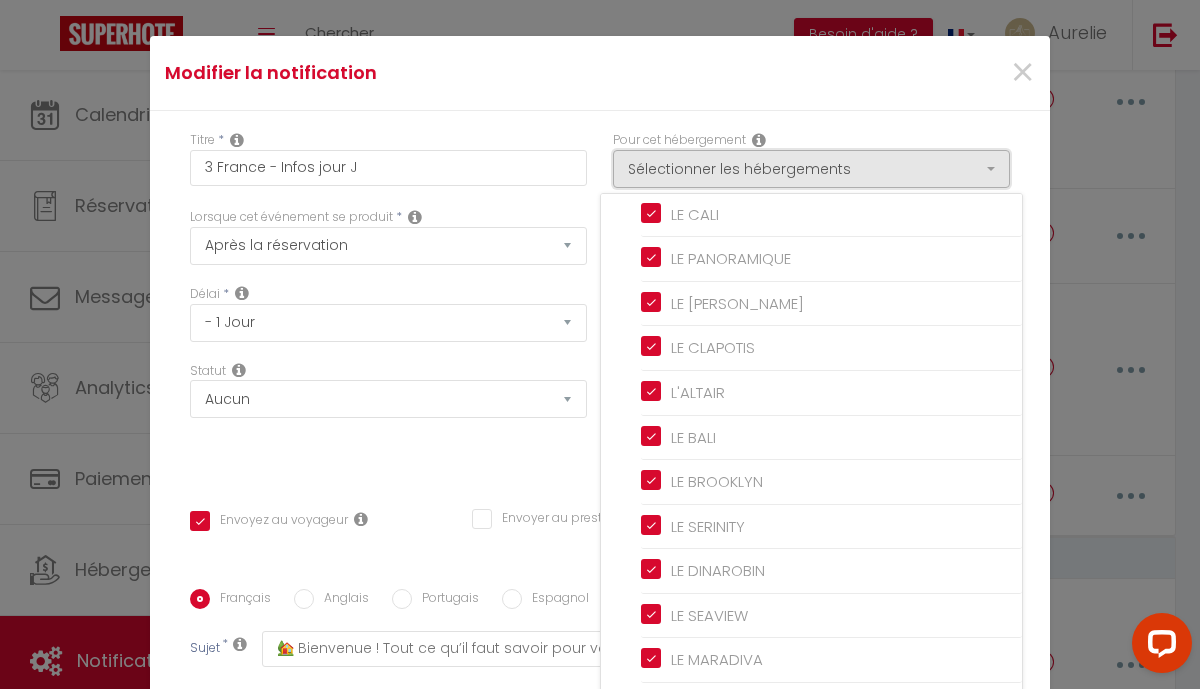 scroll, scrollTop: 868, scrollLeft: 0, axis: vertical 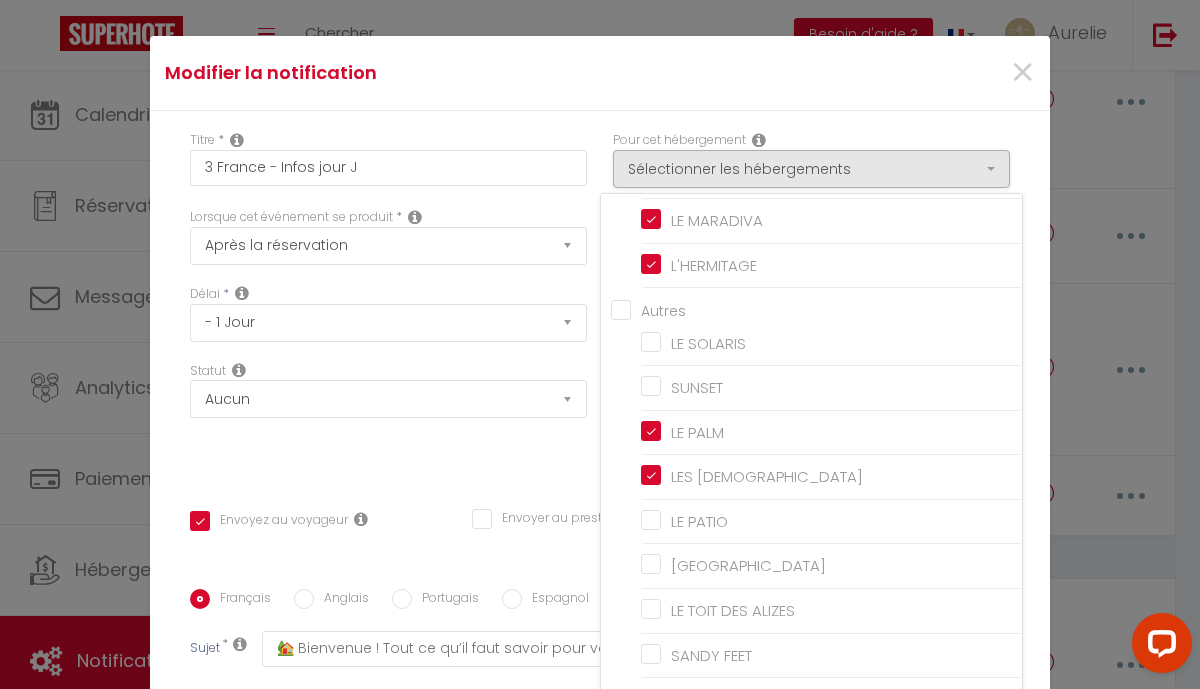 click on "Modifier la notification" at bounding box center (450, 73) 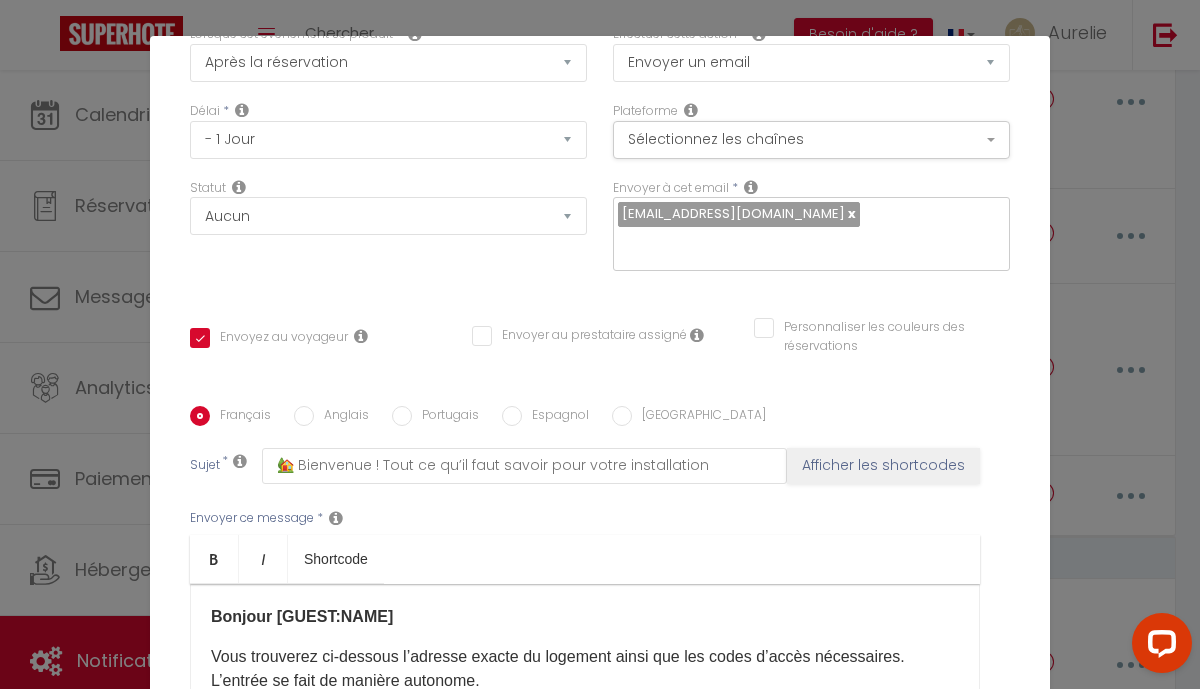 scroll, scrollTop: 182, scrollLeft: 0, axis: vertical 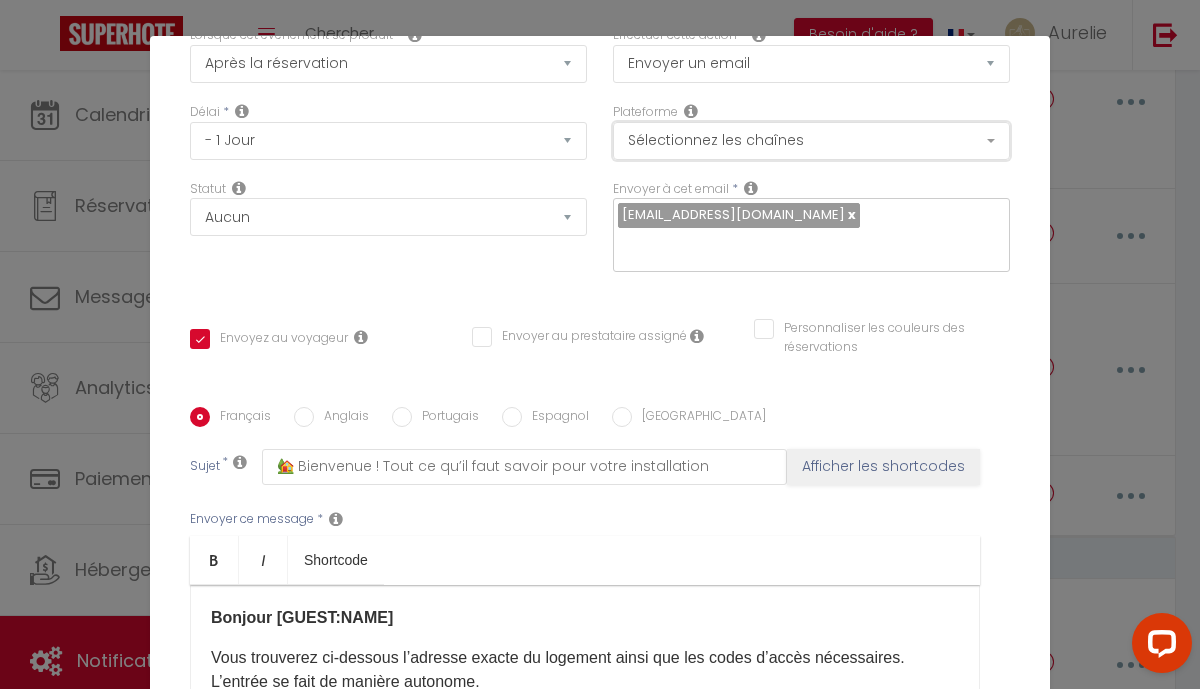 click on "Sélectionnez les chaînes" at bounding box center (811, 141) 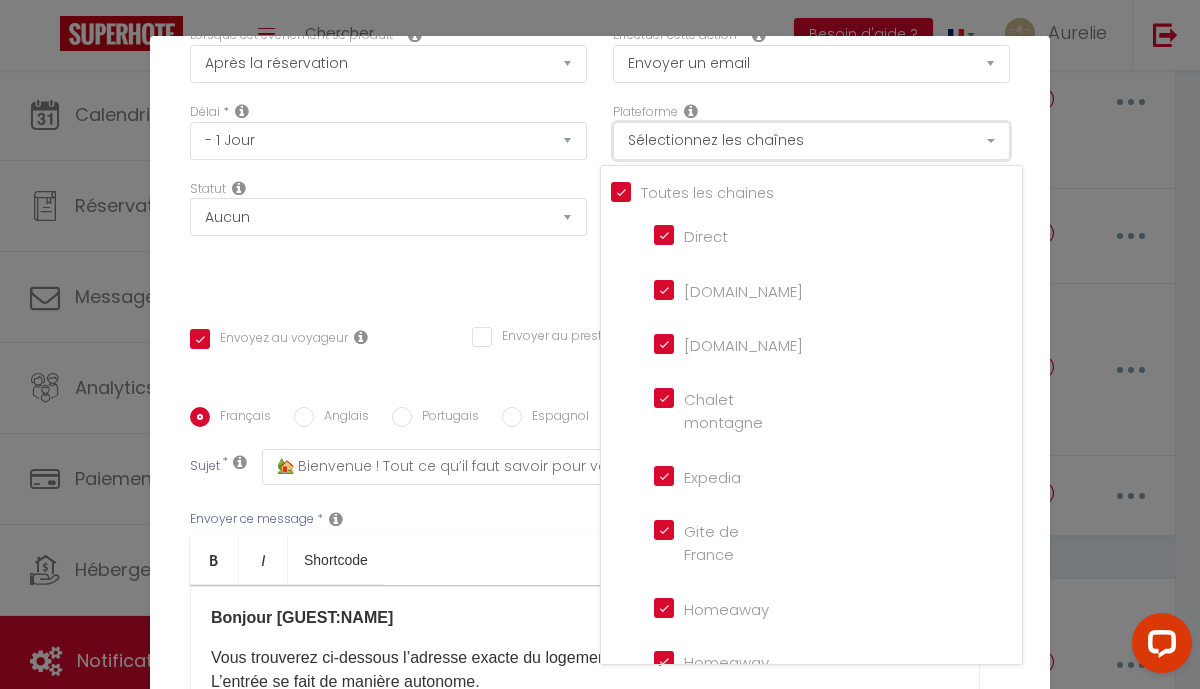 click on "Sélectionnez les chaînes" at bounding box center [811, 141] 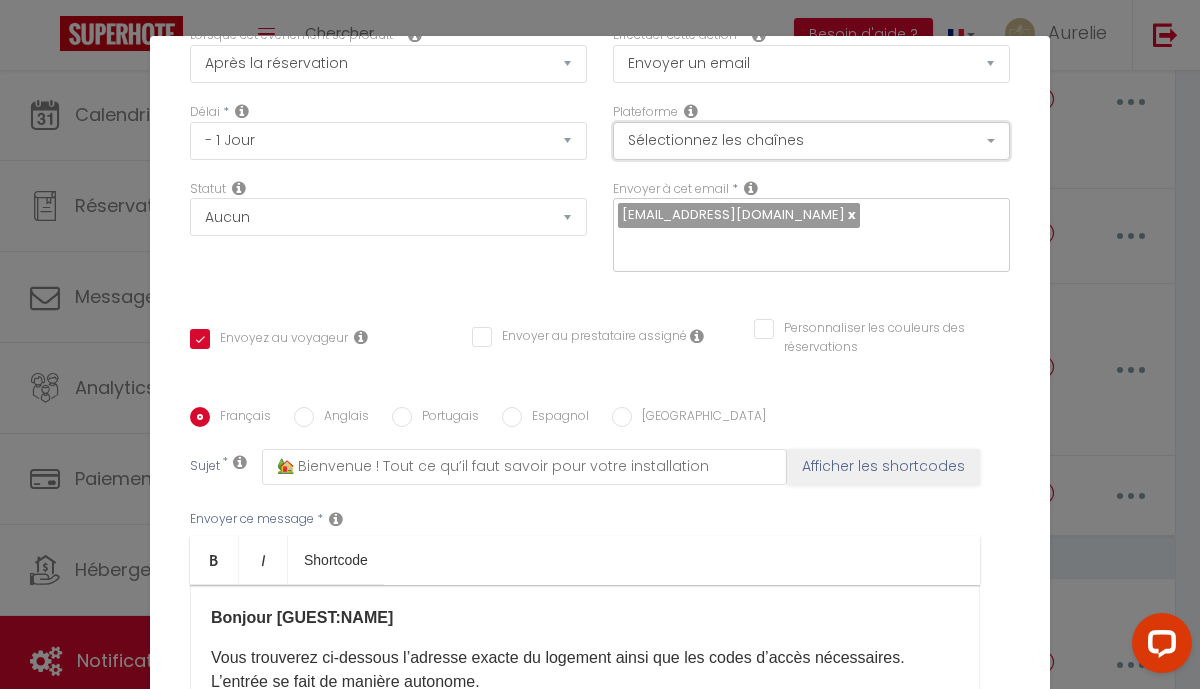 scroll, scrollTop: 376, scrollLeft: 0, axis: vertical 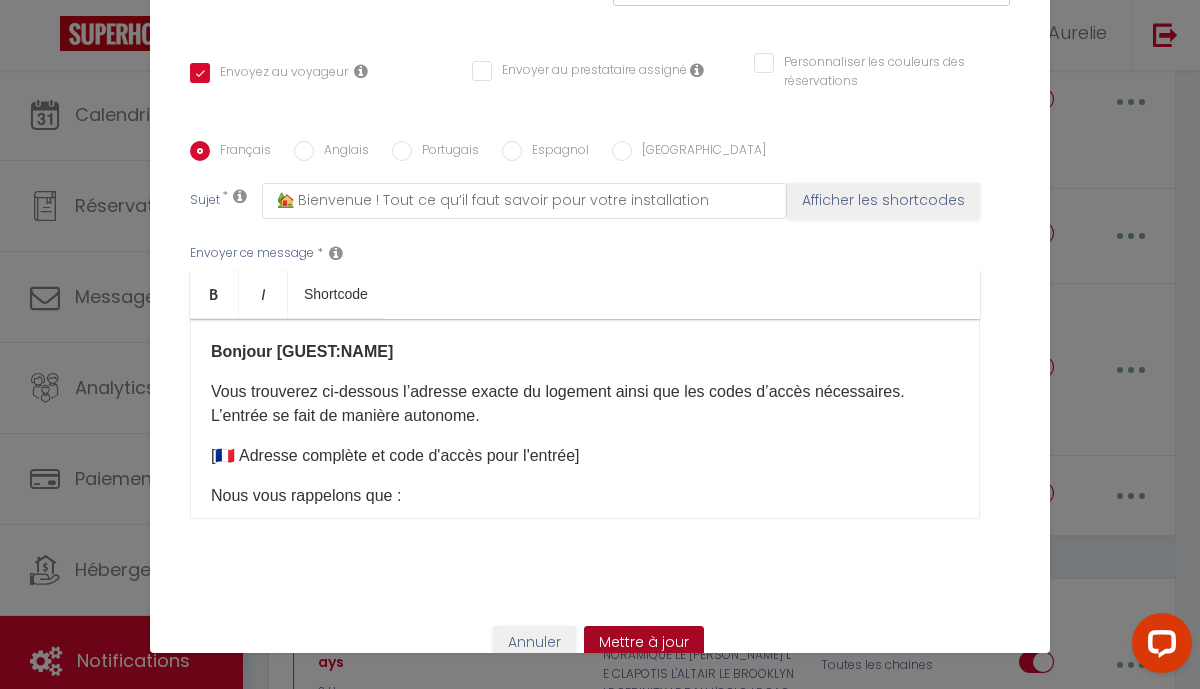 click on "Mettre à jour" at bounding box center (644, 643) 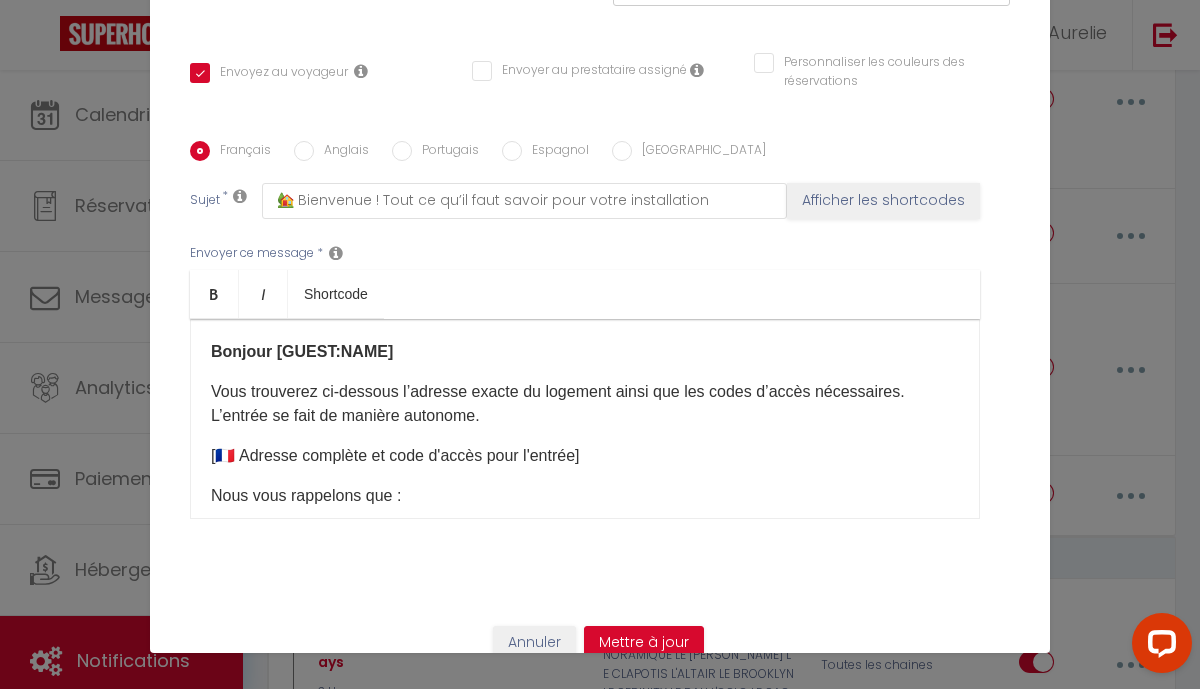 checkbox on "true" 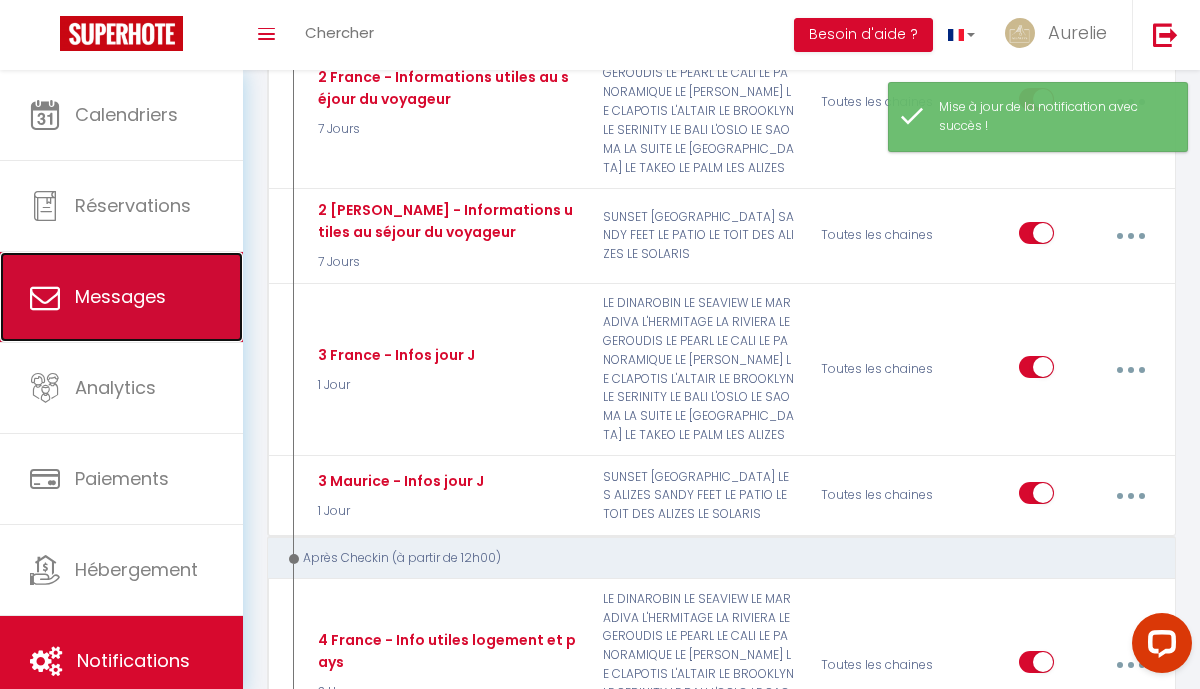 click on "Messages" at bounding box center [121, 297] 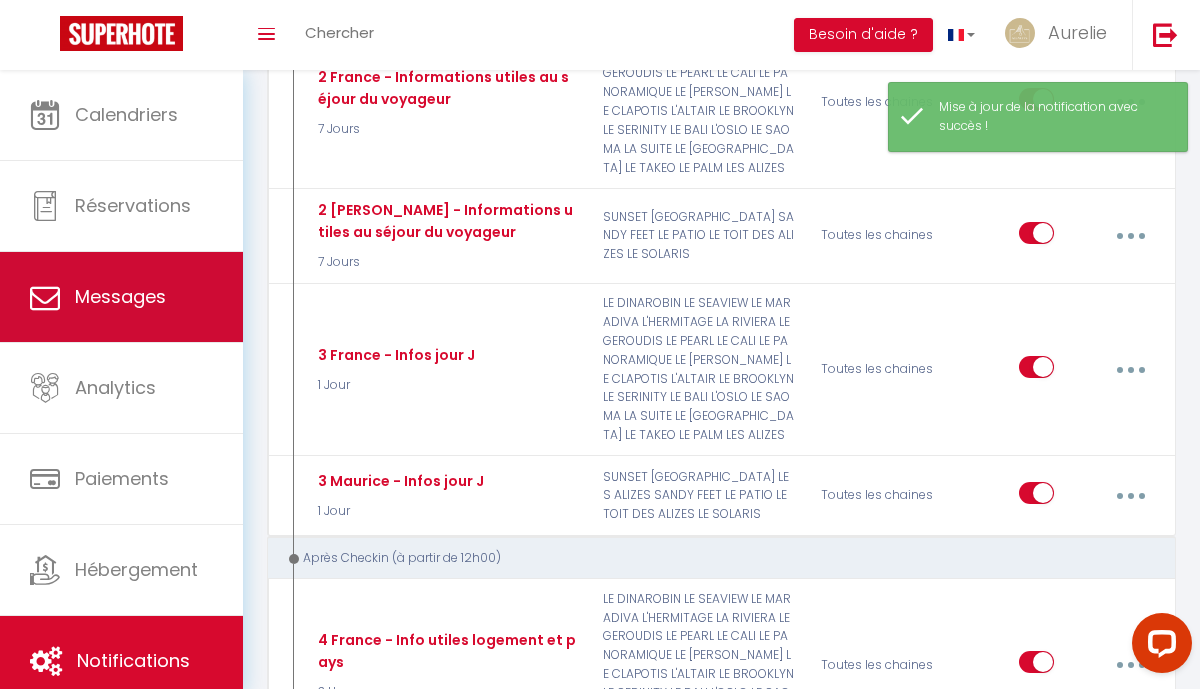 scroll, scrollTop: 0, scrollLeft: 0, axis: both 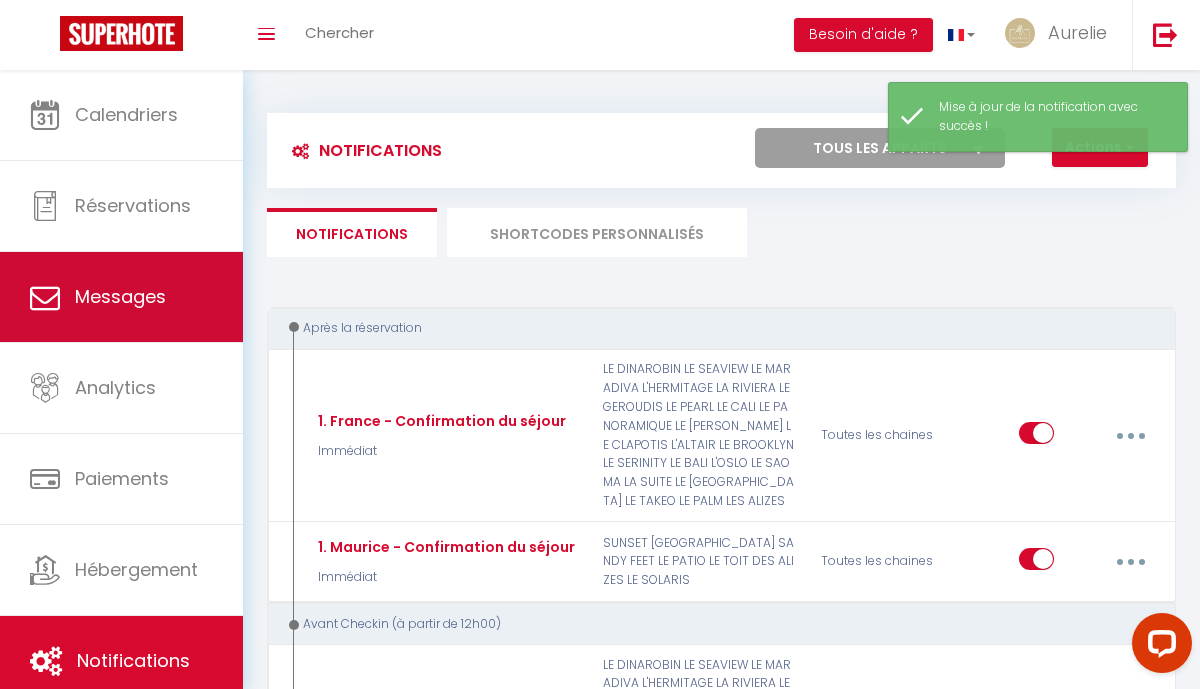 select on "message" 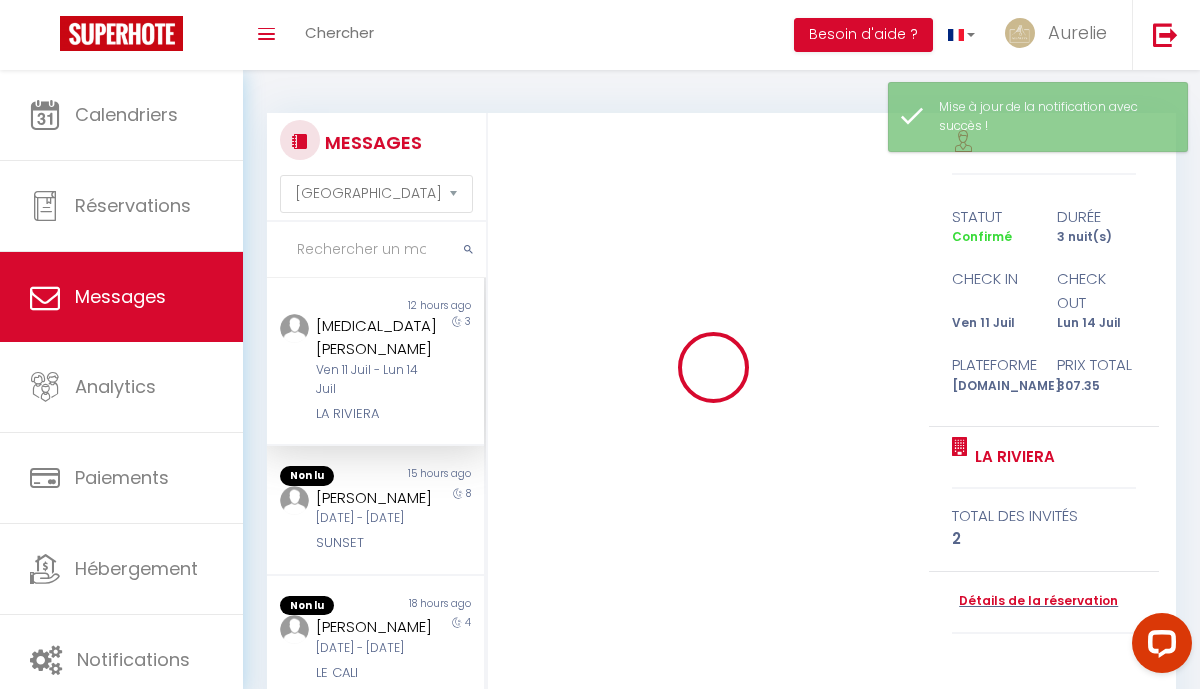 click at bounding box center [376, 250] 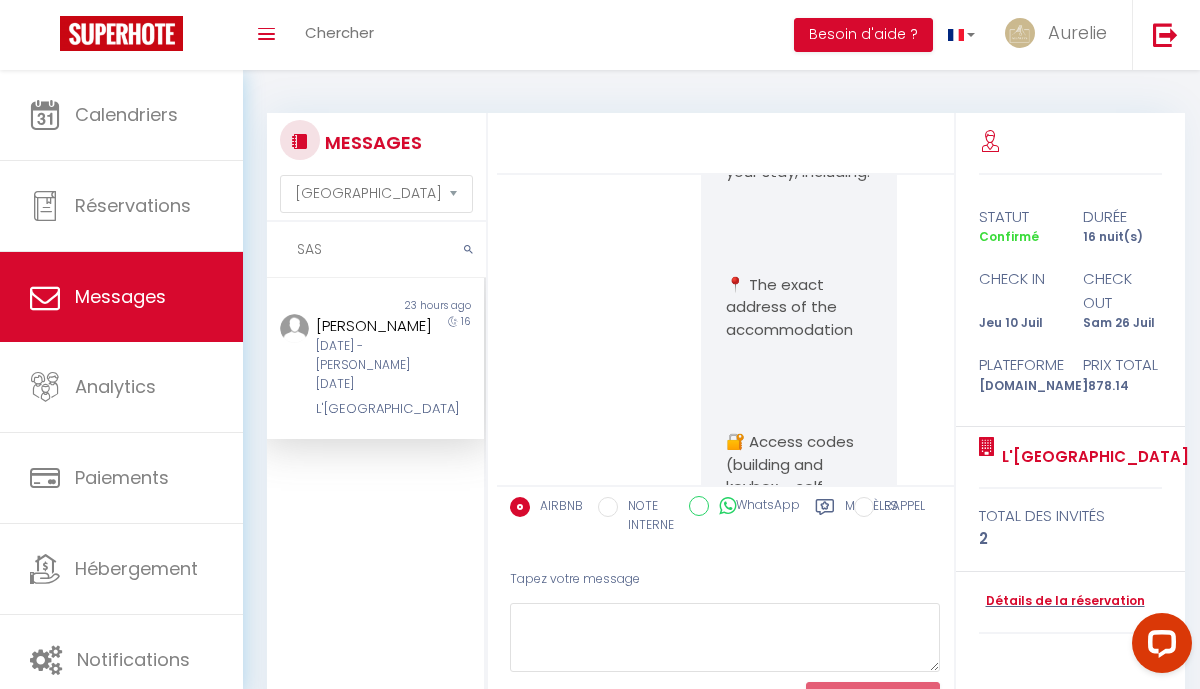 scroll, scrollTop: 16946, scrollLeft: 0, axis: vertical 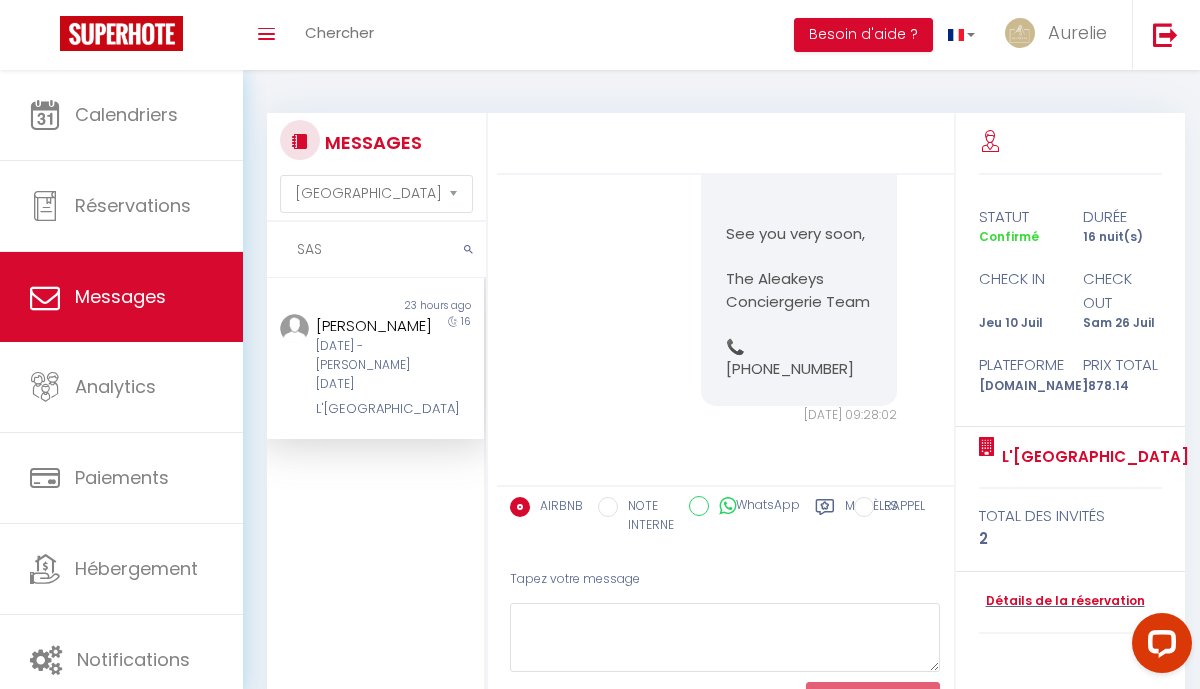 type on "SAS" 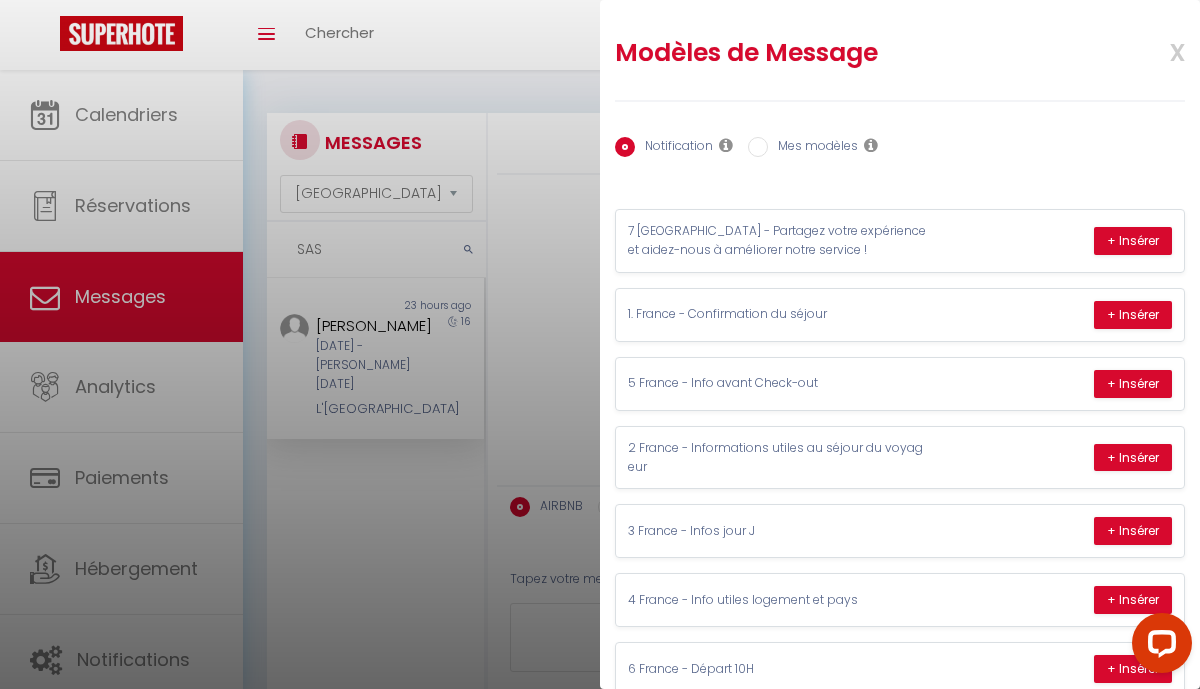 scroll, scrollTop: 37, scrollLeft: 0, axis: vertical 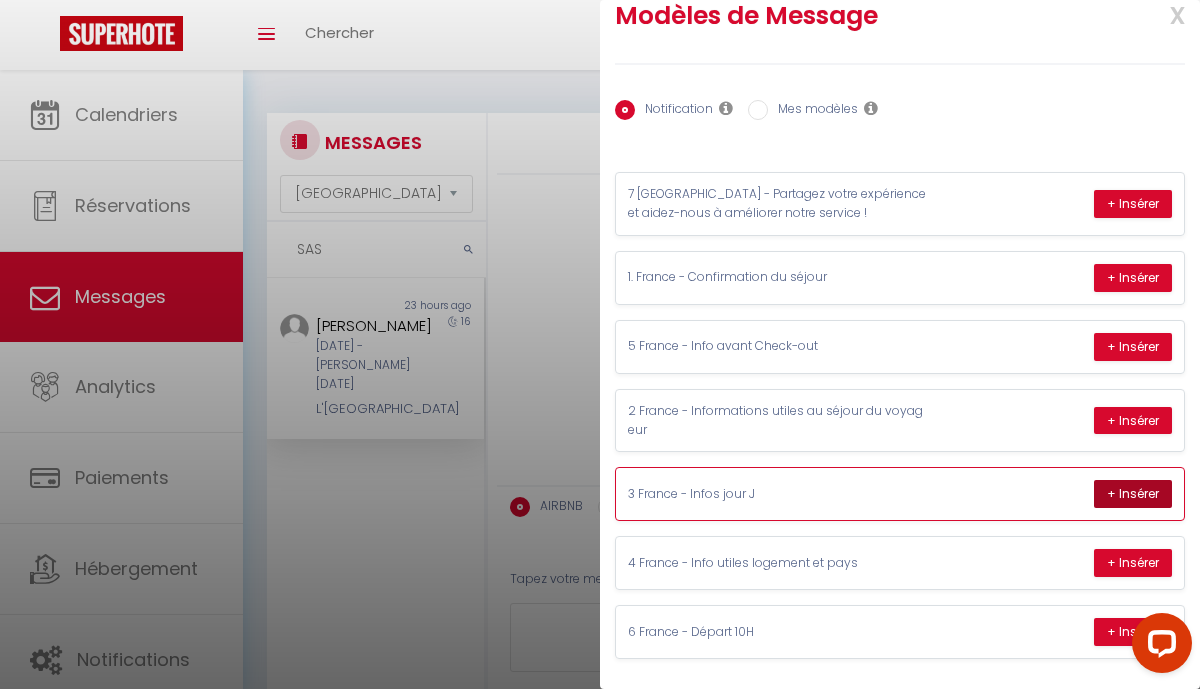 click on "+ Insérer" at bounding box center [1133, 494] 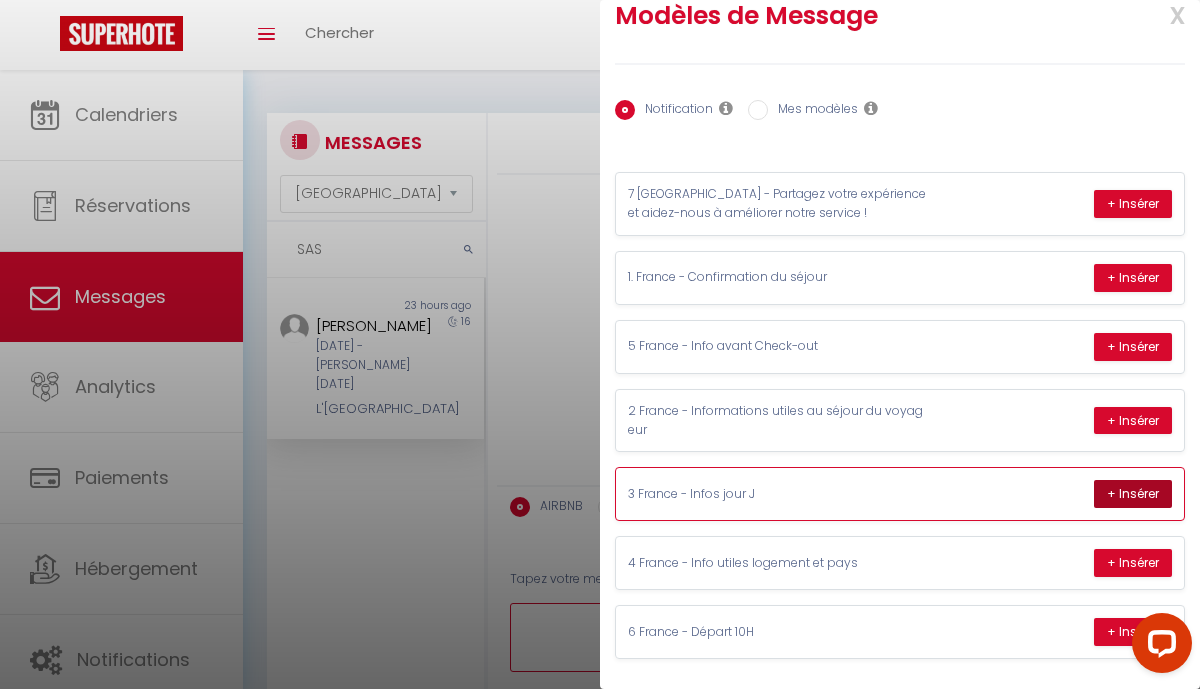 type on "Loremip Dolors Ametc
Adip elitseddo ei-tempori u’laboree dolore ma aliquaen admin ven qui nostr e’ullam laborisnisi. A’exeaco co duis au irurein reprehen.
218 Vol vel essecillumf
Nullapari Except
Sin 366, 5oc cupid
33 160 No Proide Suntc
Quio deseru mollitani : 9188
Idest laborump u’omn ist natuse volupta a’dol lauda t rema.
Eaqu ipsa quaeabil inve v quasiarch bea vita d expli nemoen, ipsamq vo 03 asper aut Oditfugi Conse, 95979 Ma Dolore-Eosra.
S n’nequeporr qu do adip, numq eiusmodit inc magnam quaer e minu solut nobis el opt. Cu nihi i’quoplacea fac 307.
Possi ass repe tem a'quibusdamof 3
Deb reru nec saep evenietvol, repu recusan itaq earumh tenetursapi d reici voluptat m a’perfere doloribu.
Asper re minim nostrumexerci.
Ulla corp suscipitl ali :
Com consequa quid maximemol m harumq re 01f.
Exp distinc namlibe t’cumsoluta no elig opti c 99n, impe mi quodmaxim p fac possimu om loremipsu do sitametc ad elitsedd eius tem incididun utlaboree.
Dolor ma aliquaeni ad minimven qu no ex..." 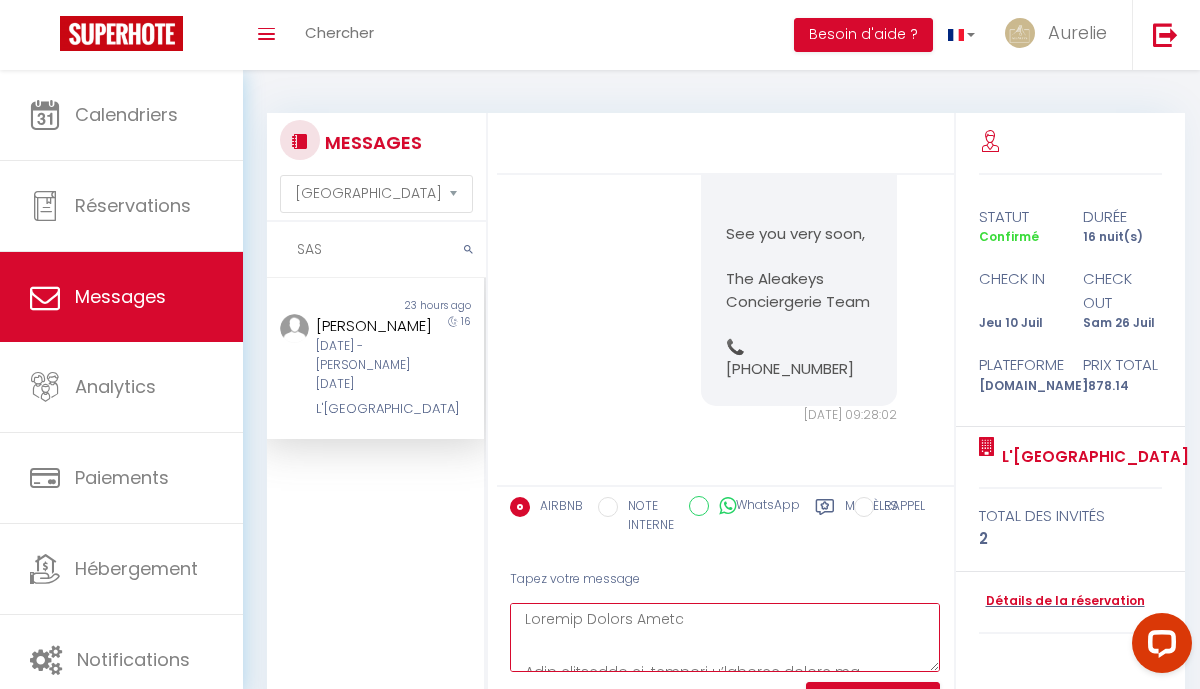 scroll, scrollTop: 87, scrollLeft: 0, axis: vertical 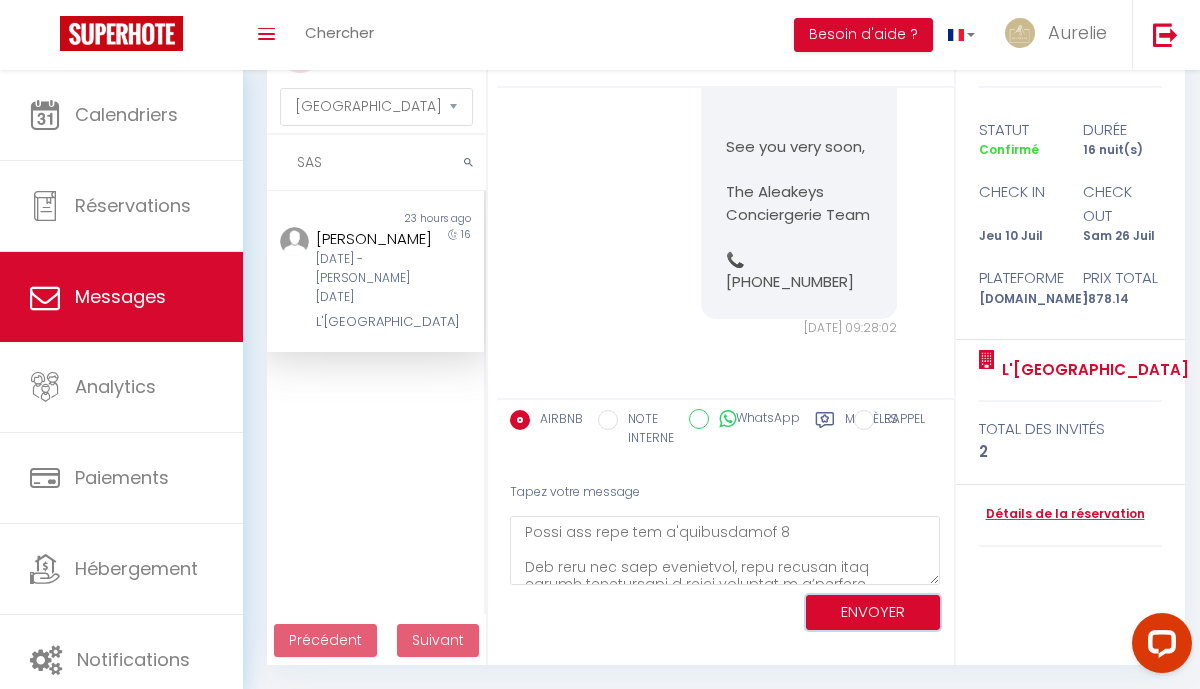 click on "ENVOYER" at bounding box center (873, 612) 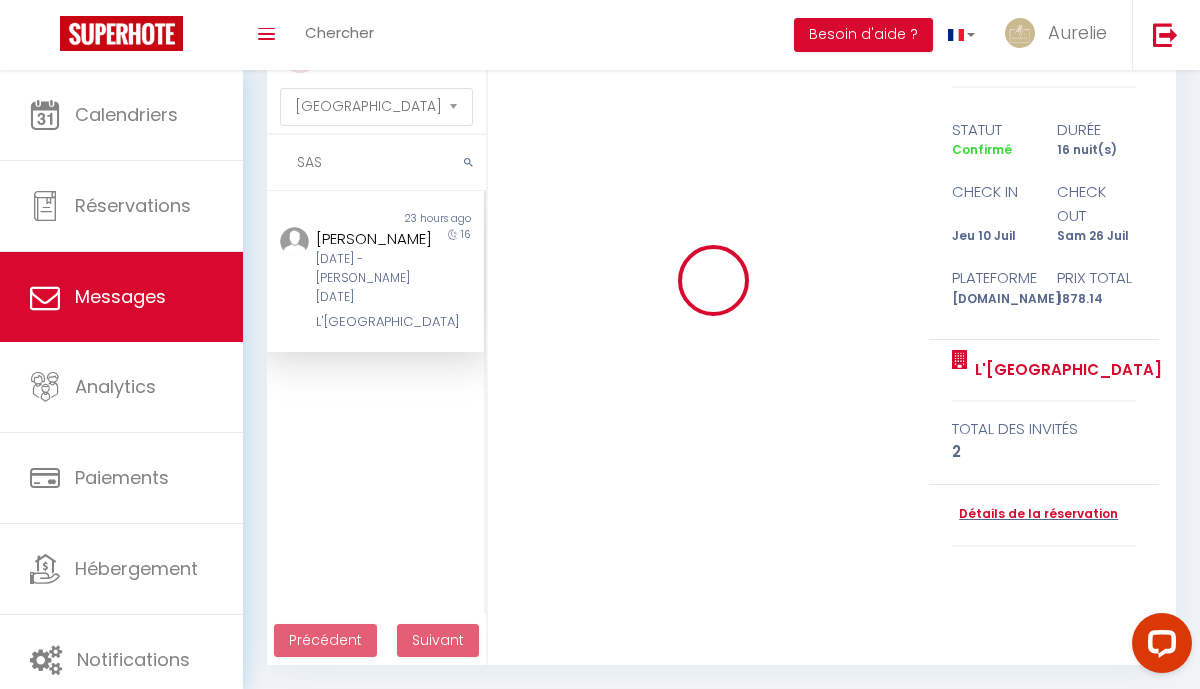 type 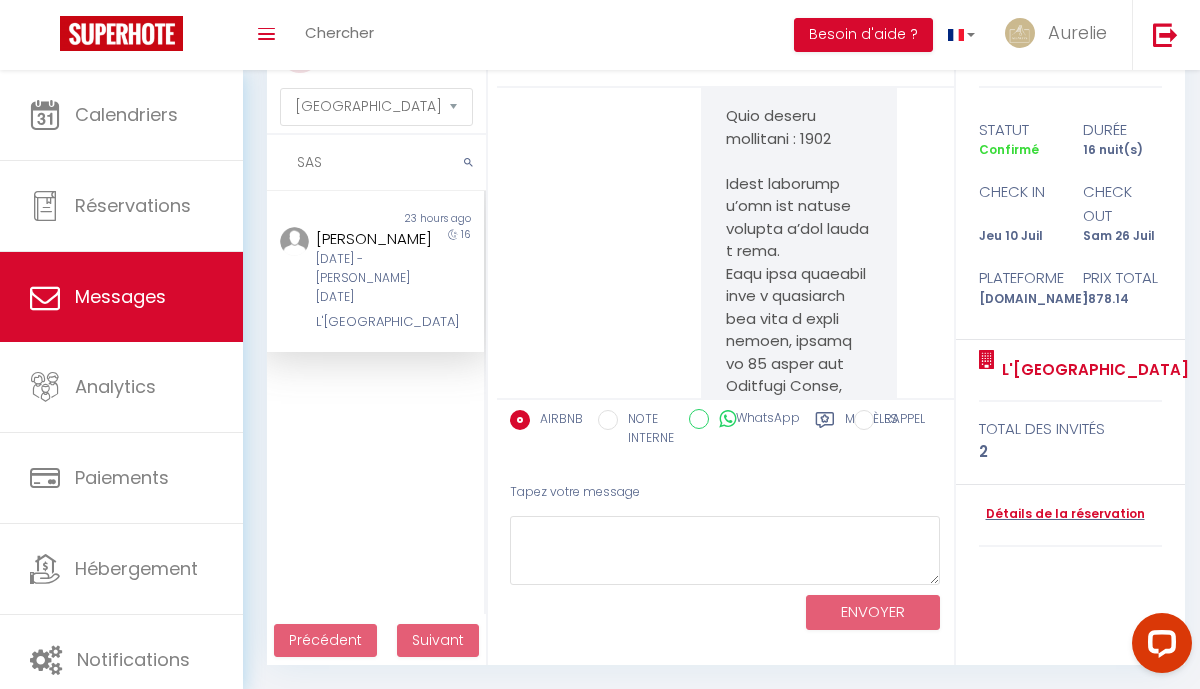 scroll, scrollTop: 20920, scrollLeft: 0, axis: vertical 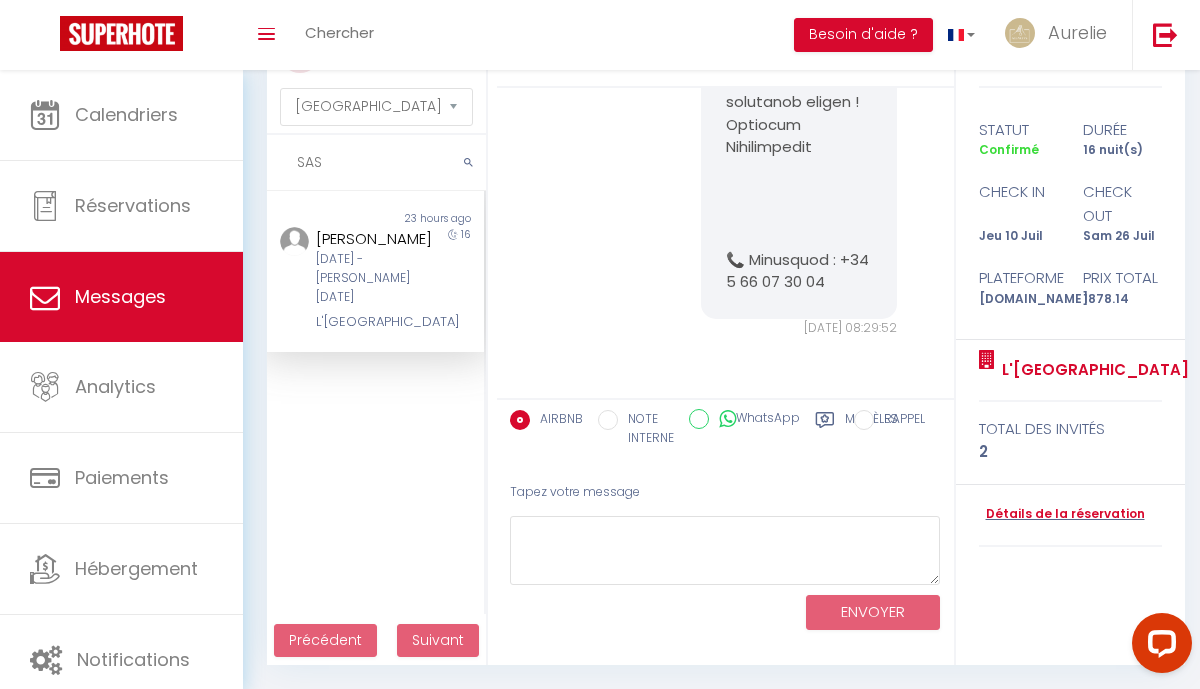 click on "Modèles" at bounding box center (871, 430) 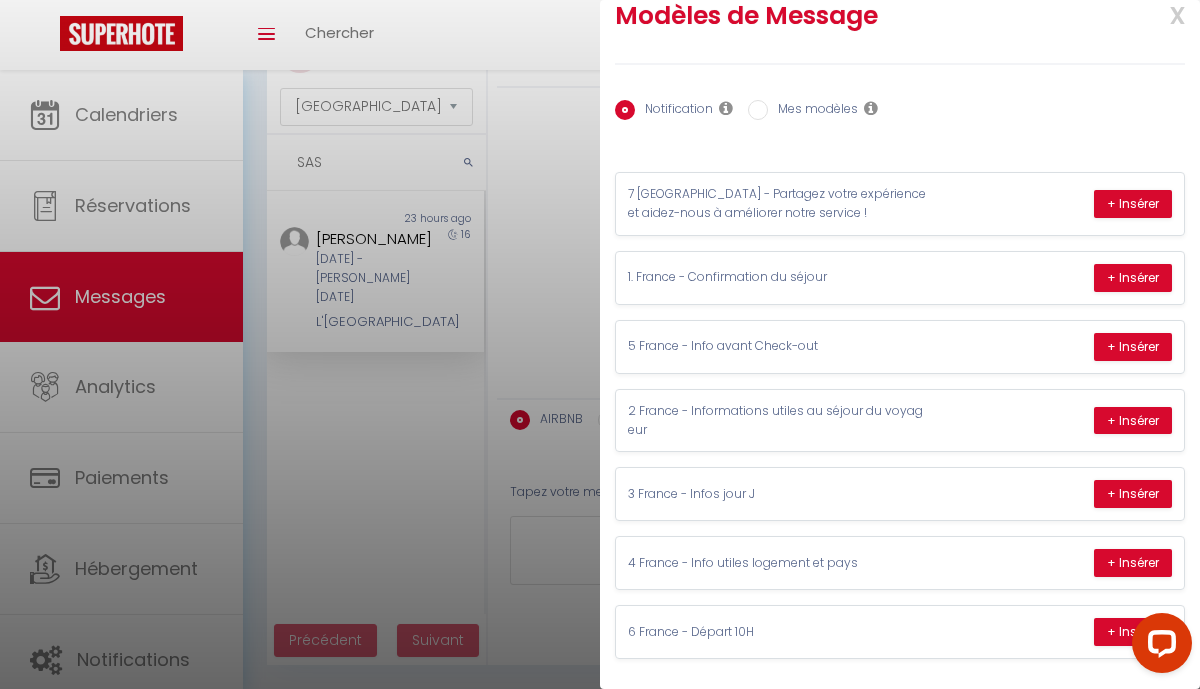 click on "Mes modèles" at bounding box center [813, 111] 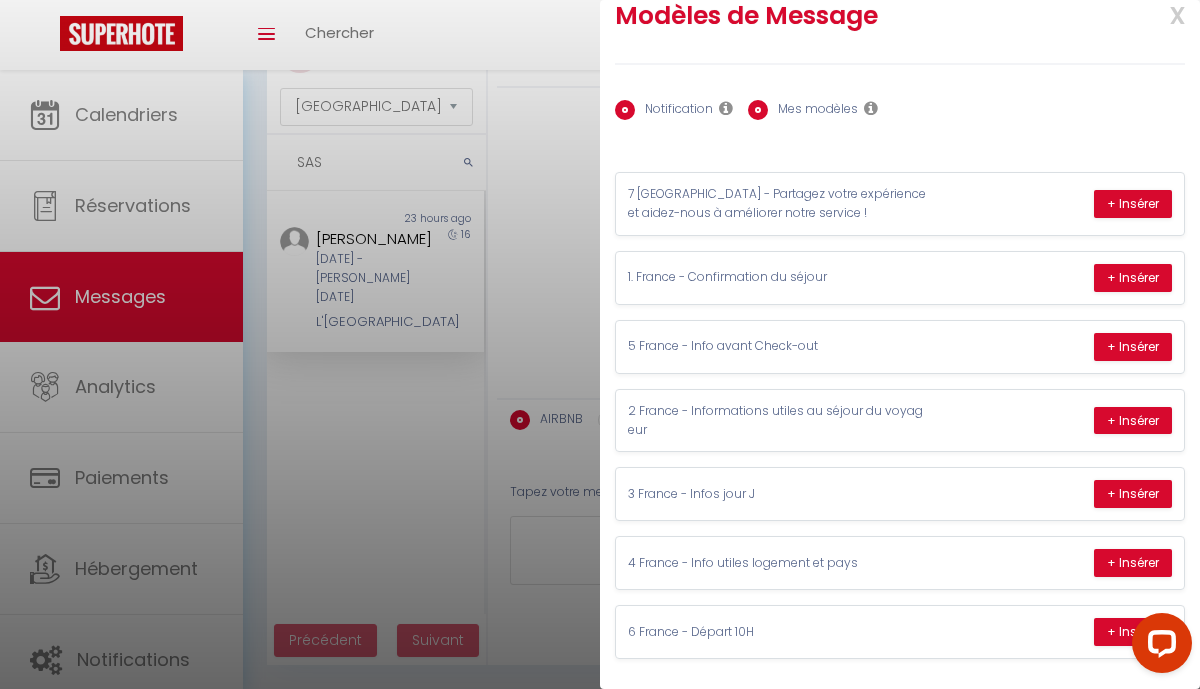 radio on "false" 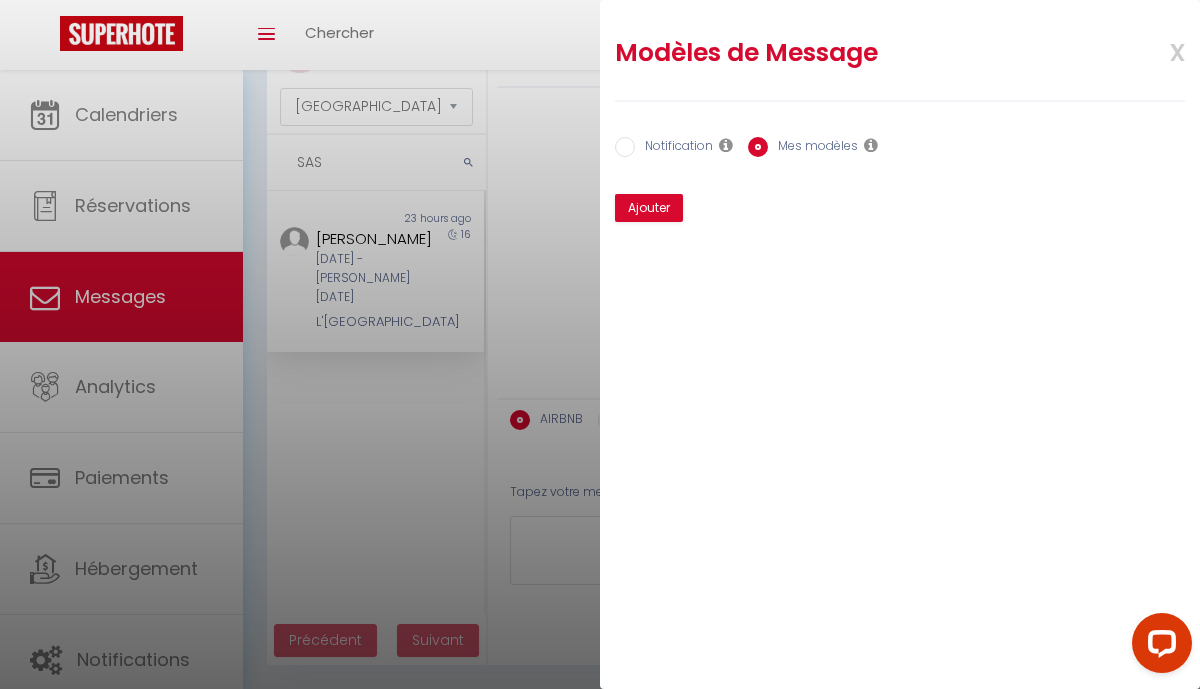 scroll, scrollTop: 0, scrollLeft: 0, axis: both 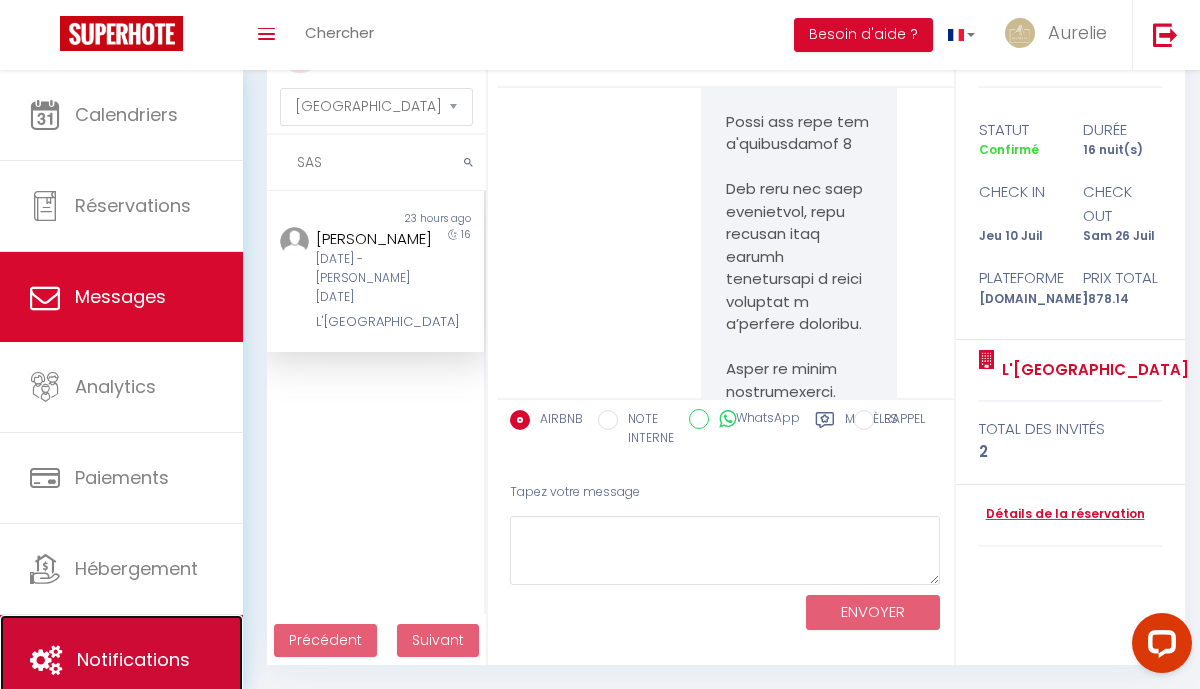click on "Notifications" at bounding box center (121, 660) 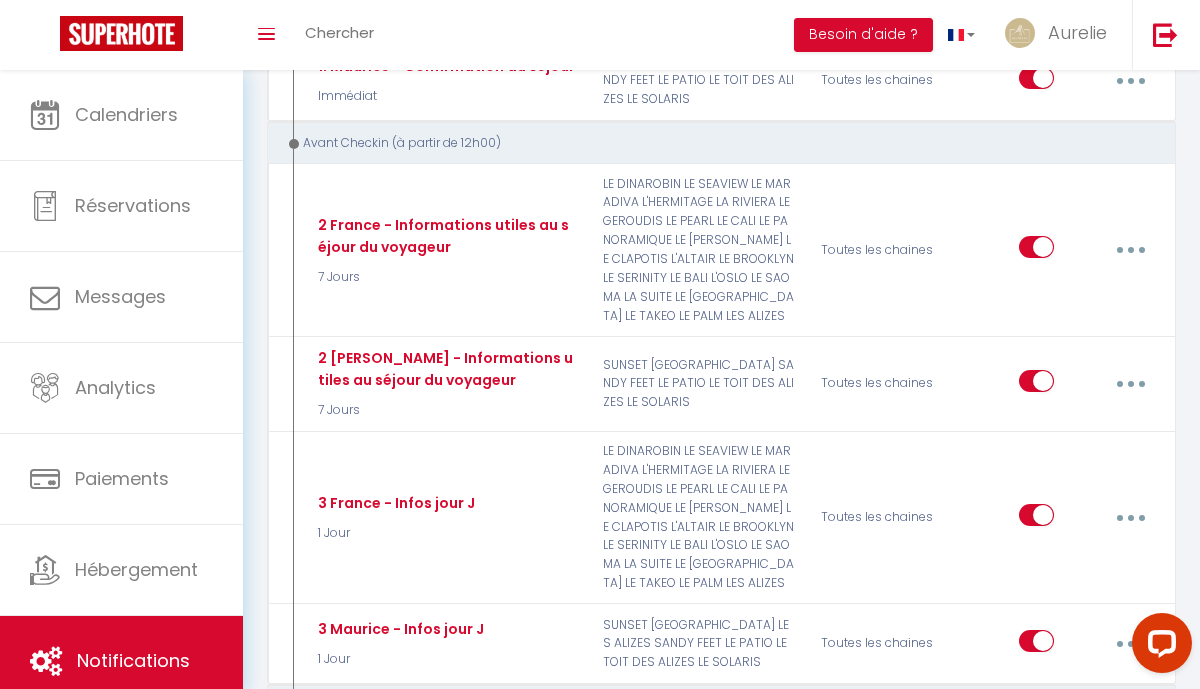 scroll, scrollTop: 501, scrollLeft: 0, axis: vertical 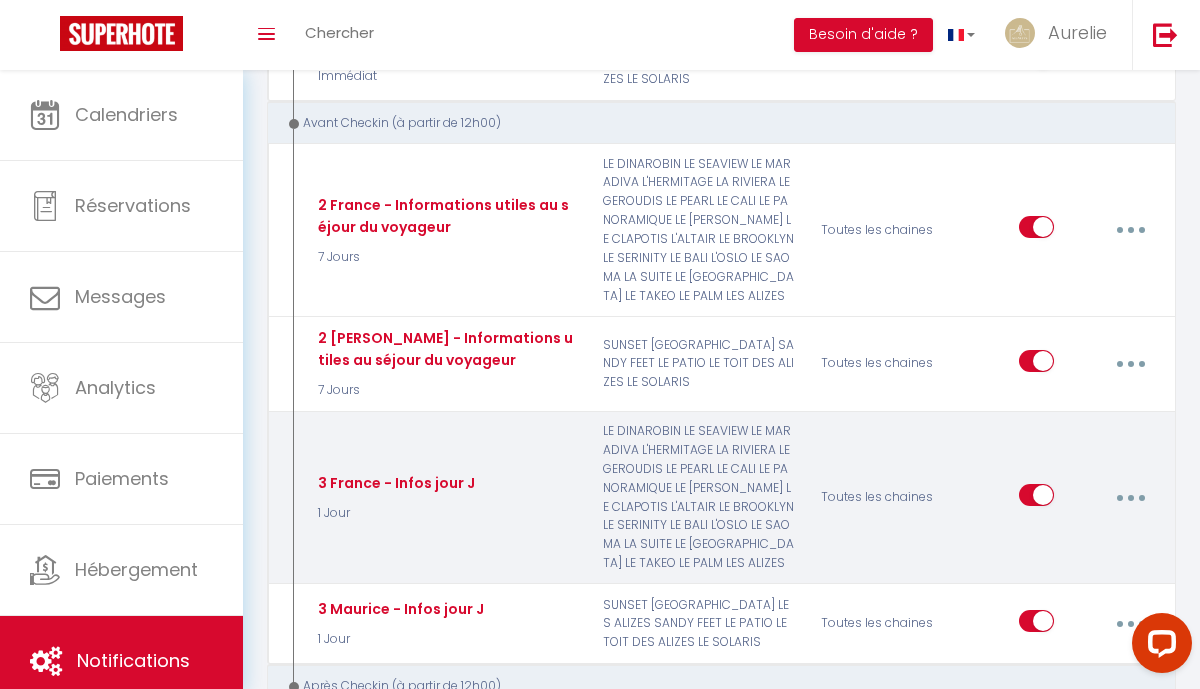click at bounding box center (1130, 498) 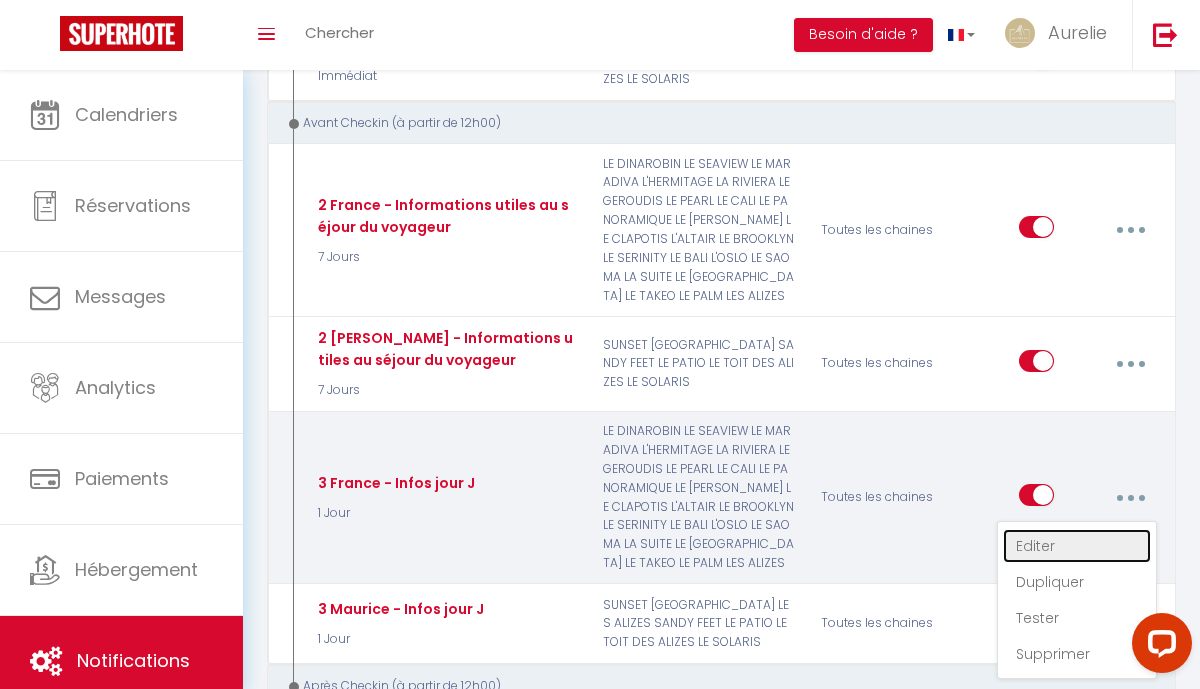 select 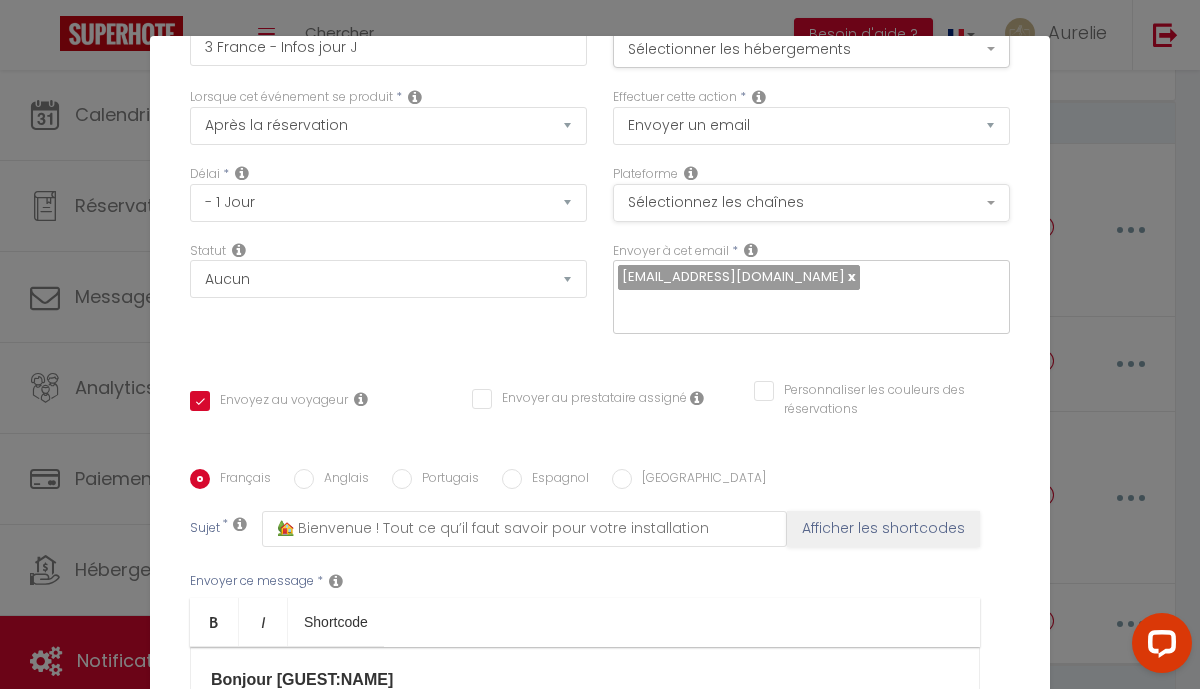 scroll, scrollTop: 147, scrollLeft: 0, axis: vertical 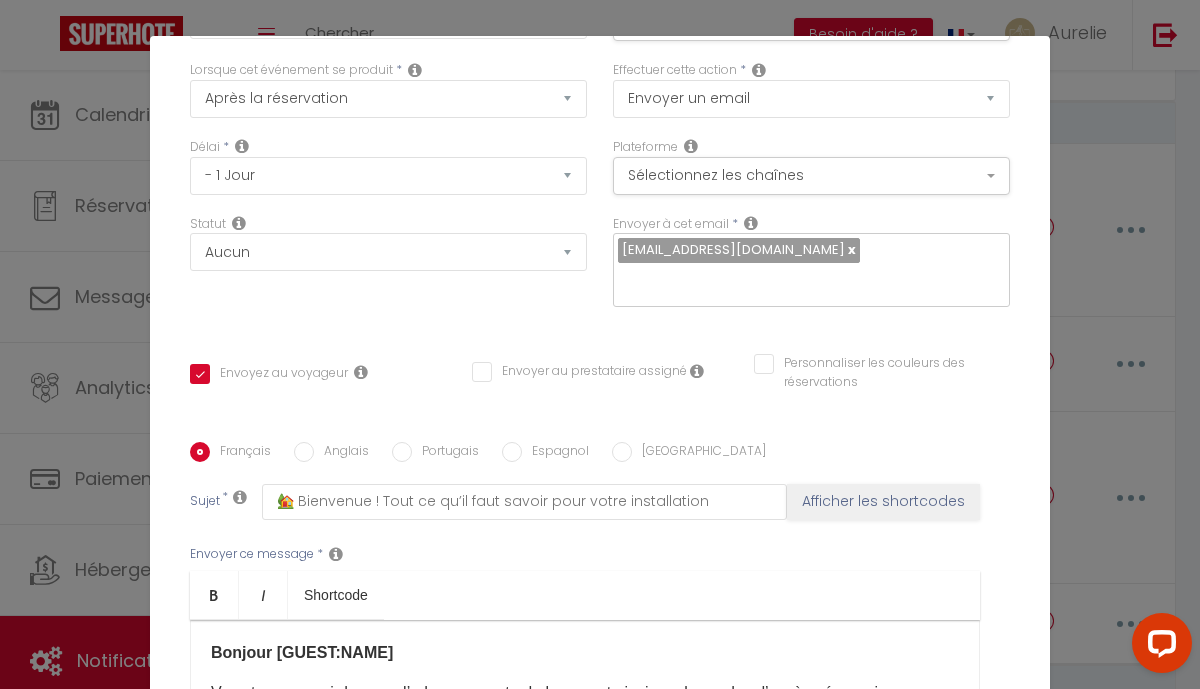 click on "Anglais" at bounding box center [341, 453] 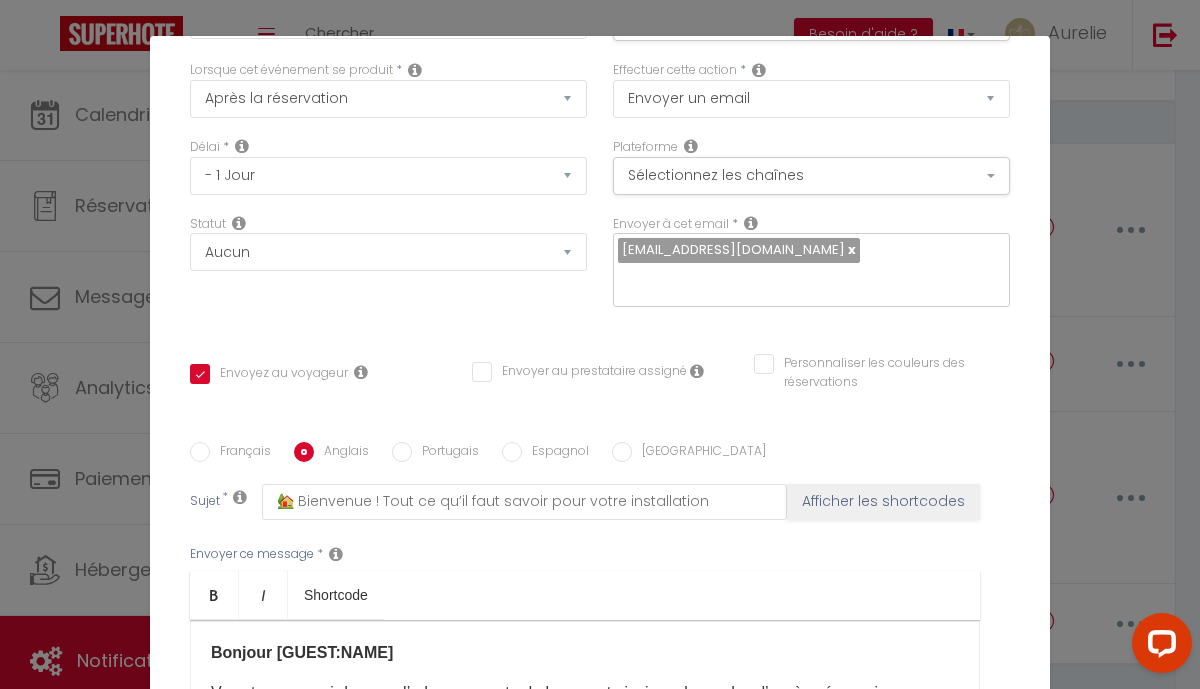 checkbox on "true" 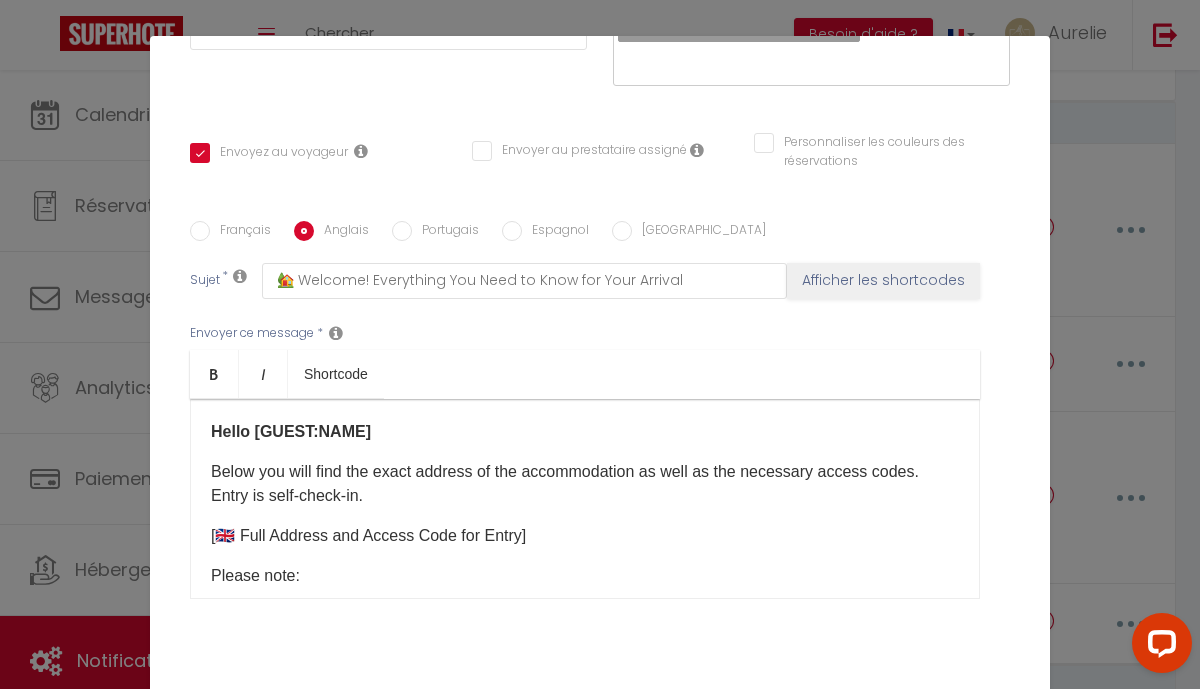 scroll, scrollTop: 376, scrollLeft: 0, axis: vertical 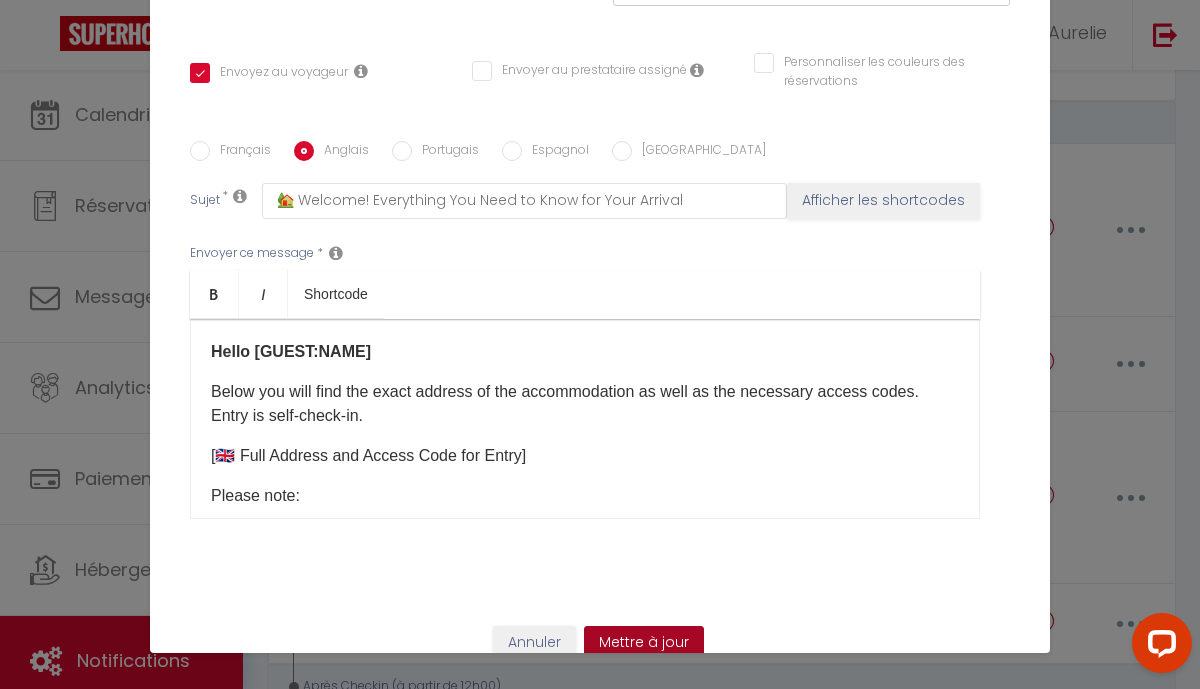 click on "Mettre à jour" at bounding box center [644, 643] 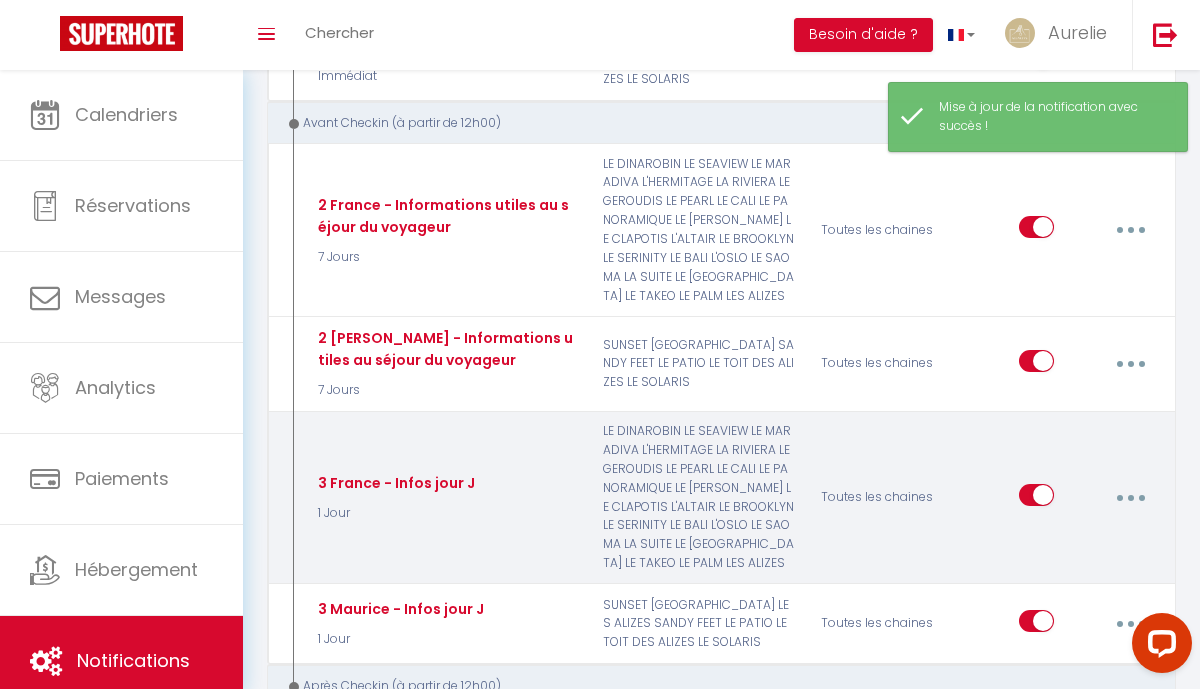 click at bounding box center (1130, 498) 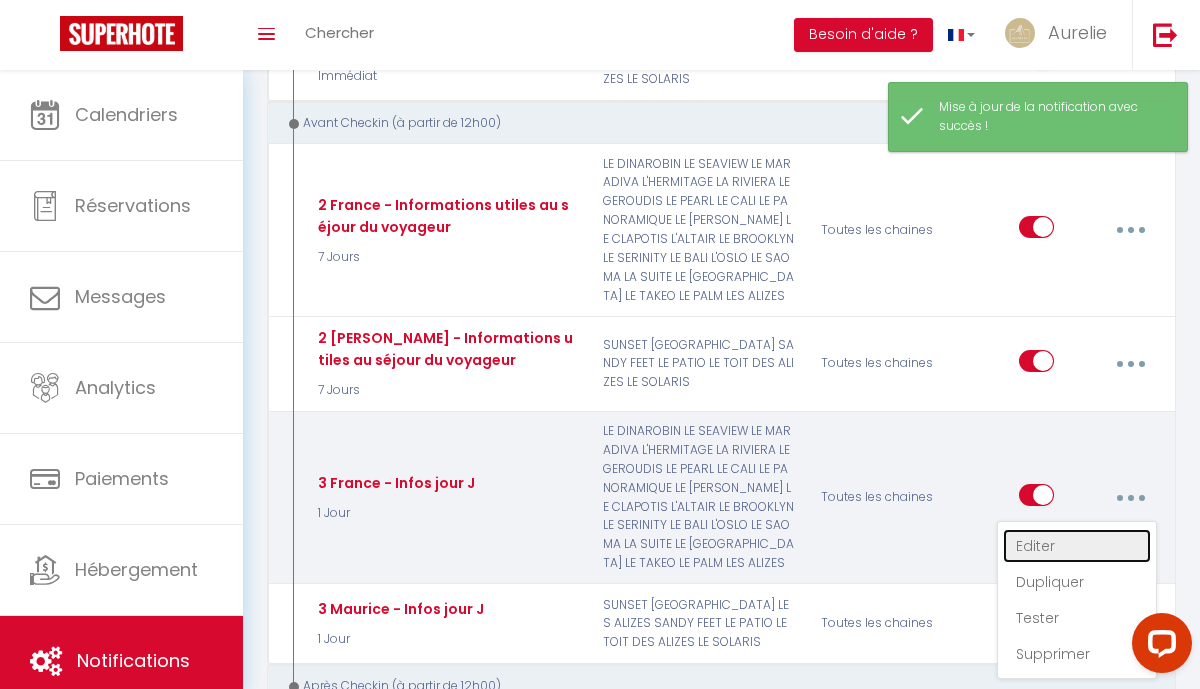 click on "Editer" at bounding box center (1077, 546) 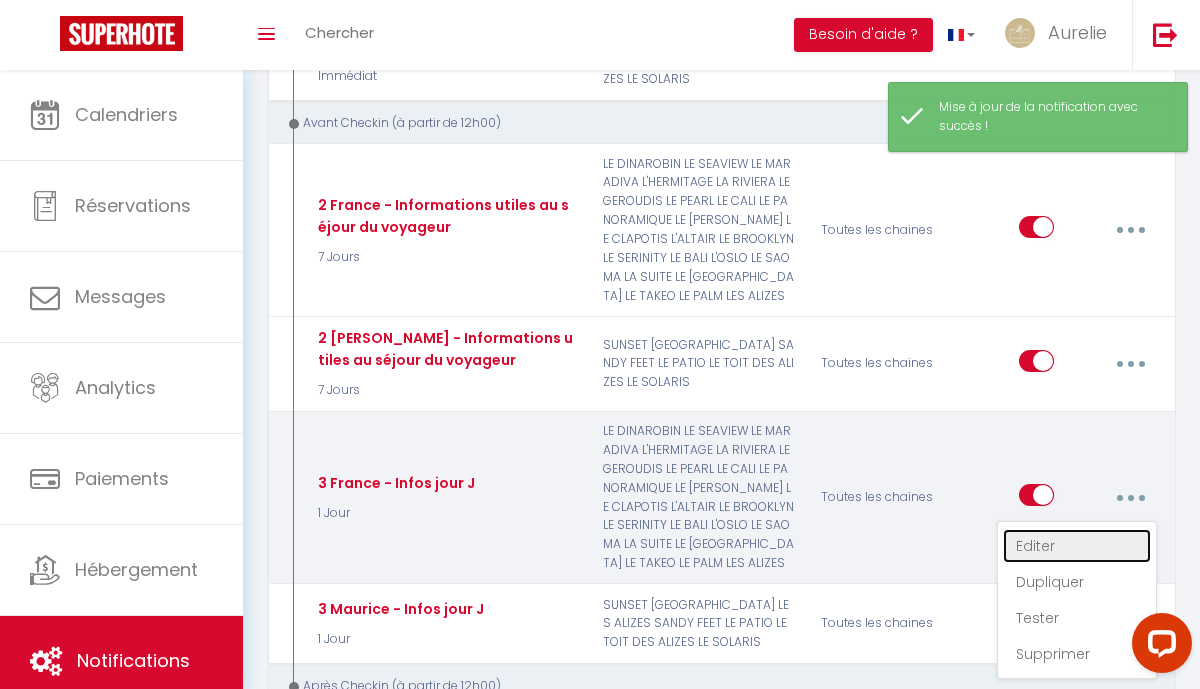 type on "3 France - Infos jour J" 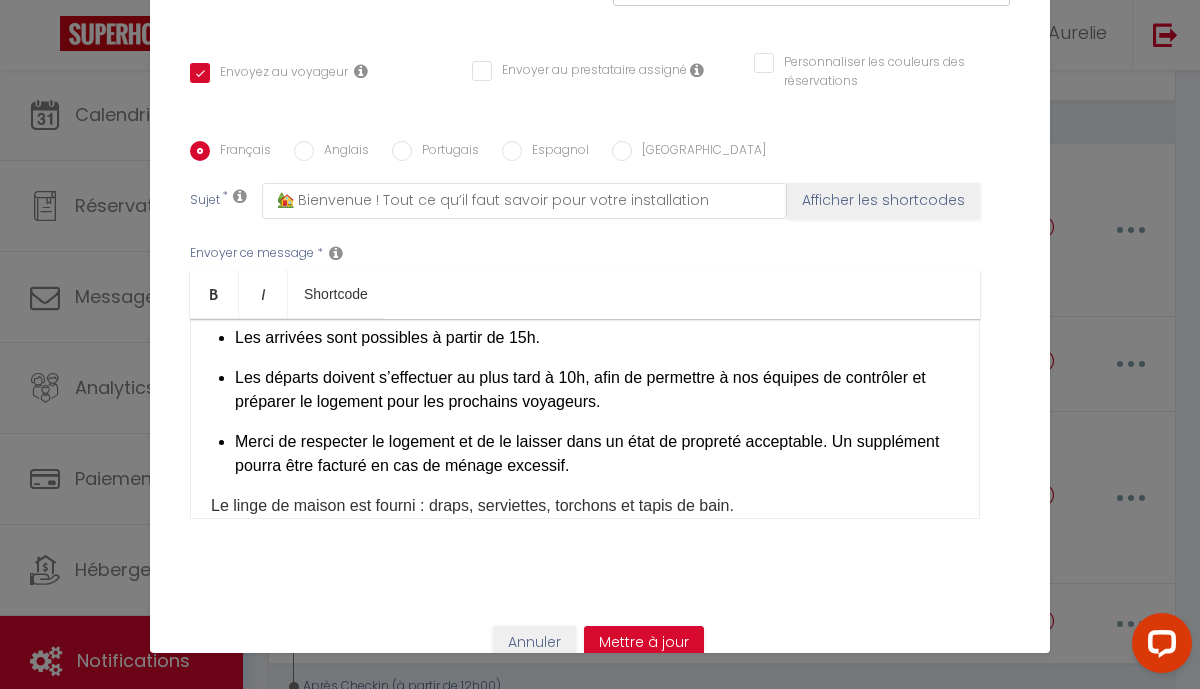 scroll, scrollTop: 229, scrollLeft: 0, axis: vertical 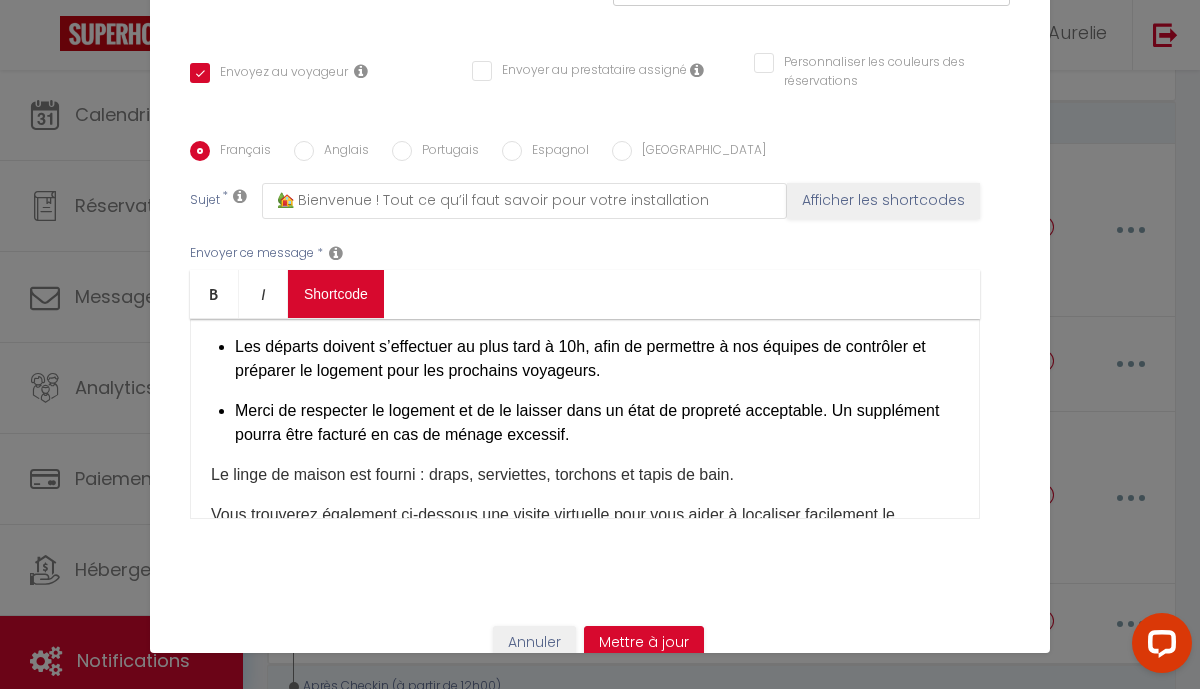 click on "Coaching SuperHote ce soir à 18h00, pour participer:  [URL][DOMAIN_NAME][SECURITY_DATA]   ×     Toggle navigation       Toggle Search     Toggle menubar     Chercher   BUTTON
Besoin d'aide ?
[PERSON_NAME]   Paramètres        Équipe     Résultat de la recherche   Aucun résultat     Calendriers     Réservations     Messages     Analytics      Paiements     Hébergement     Notifications                 Résultat de la recherche   Id   Appart   Voyageur    Checkin   Checkout   Nuits   Pers.   Plateforme   Statut     Résultat de la recherche   Aucun résultat          Notifications
Actions
Nouvelle Notification    Exporter    Importer    Tous les apparts    LA RIVIERA LE GEROUDIS LE PEARL LE CALI LE PANORAMIQUE LE [PERSON_NAME] LE CLAPOTIS L'ALTAIR LE BALI LE BROOKLYN LE SERINITY LE DINAROBIN LE SEAVIEW LE MARADIVA L'HERMITAGE LA SUITE LE SOLARIS SUNSET" at bounding box center [600, 1761] 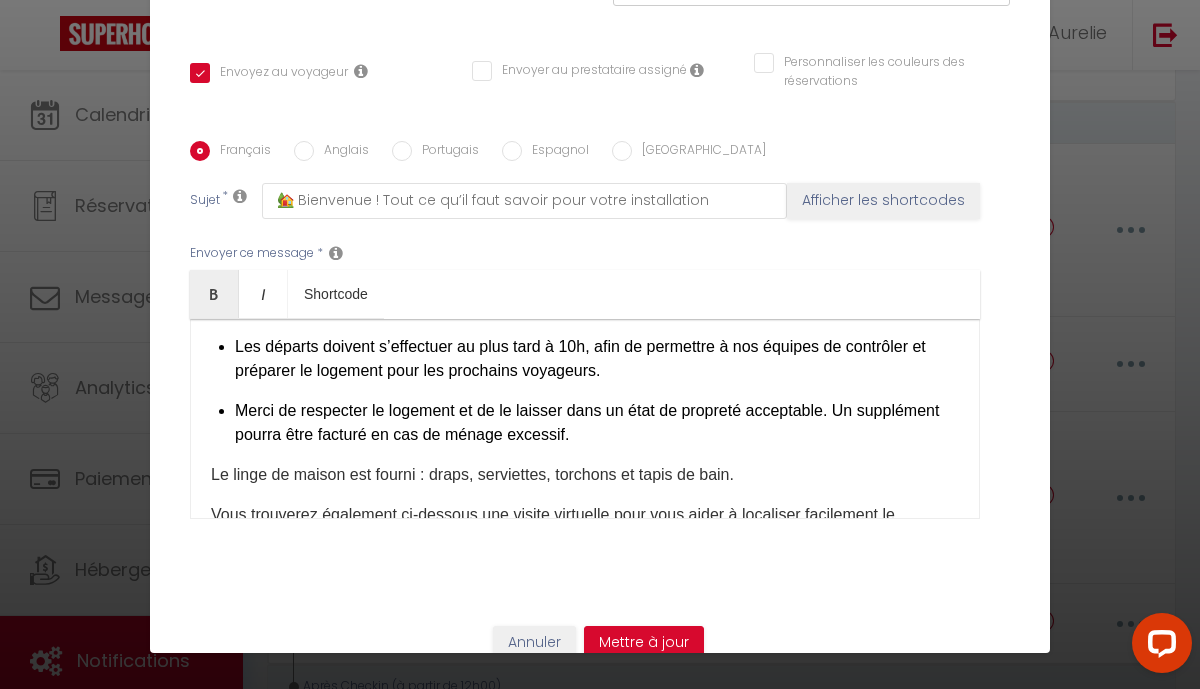 click on "×" at bounding box center [873, 46] 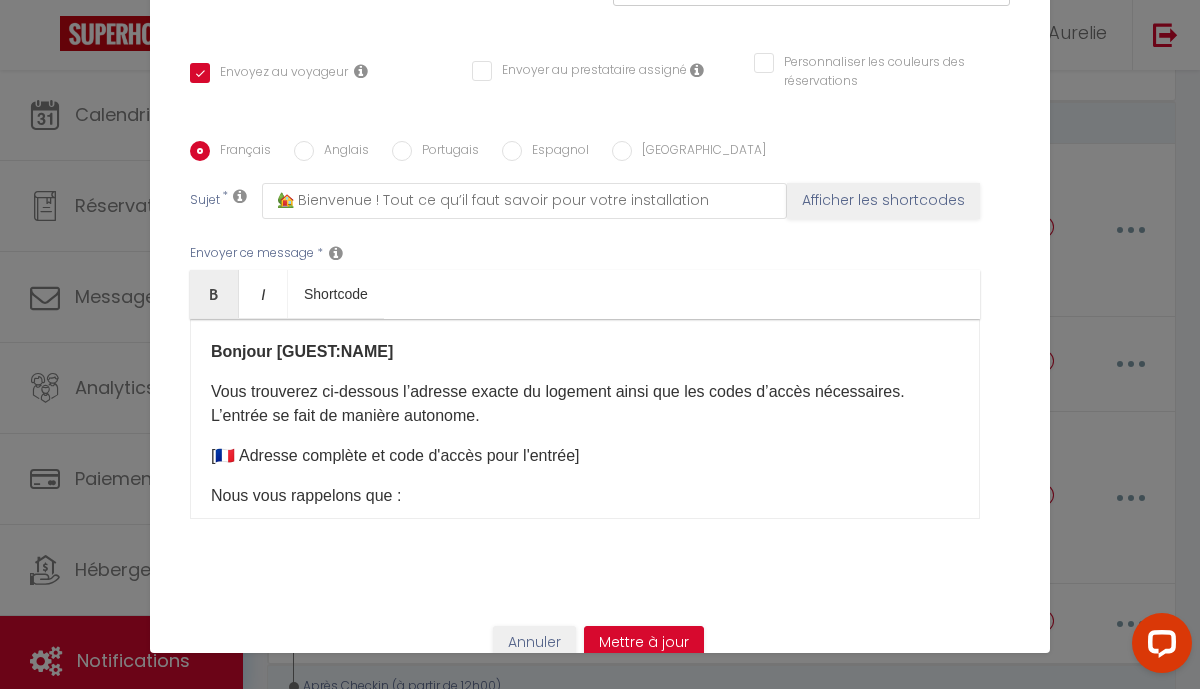 click on "Anglais" at bounding box center (341, 152) 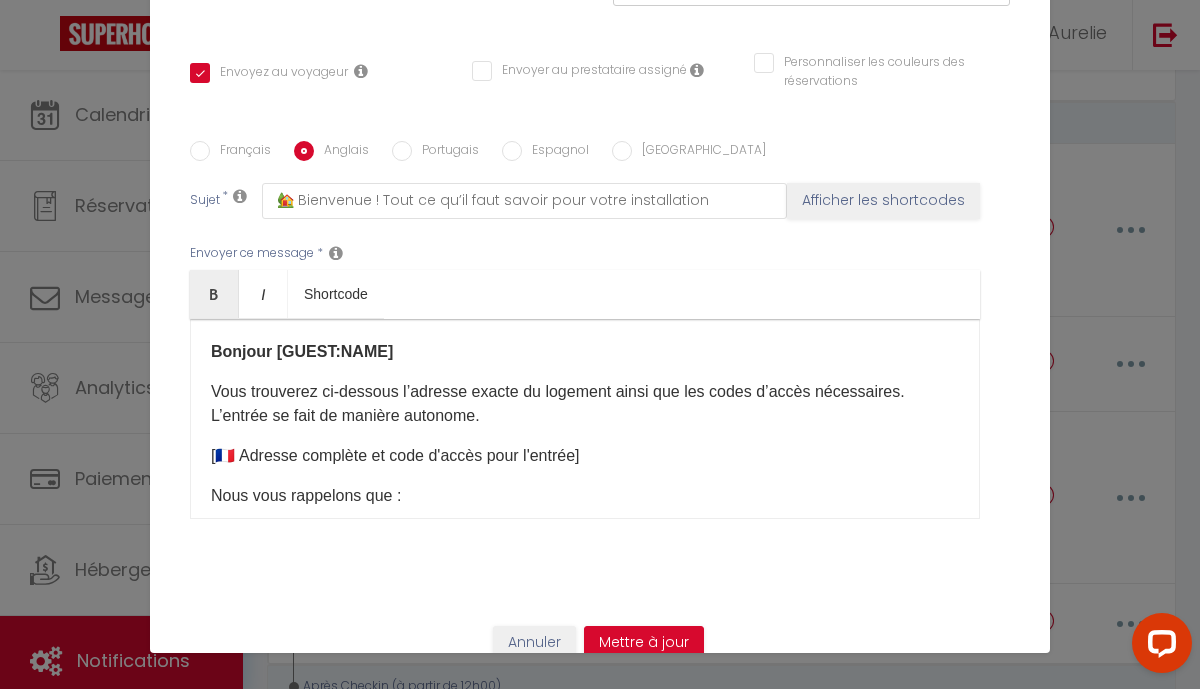 checkbox on "true" 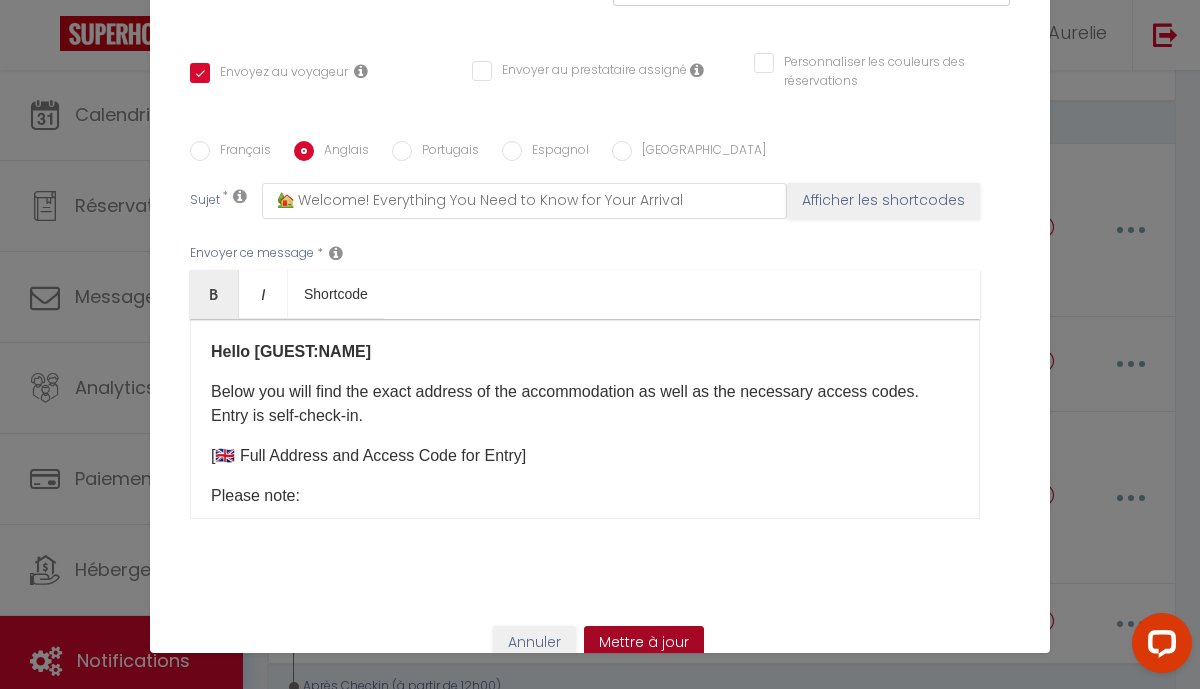 click on "Mettre à jour" at bounding box center [644, 643] 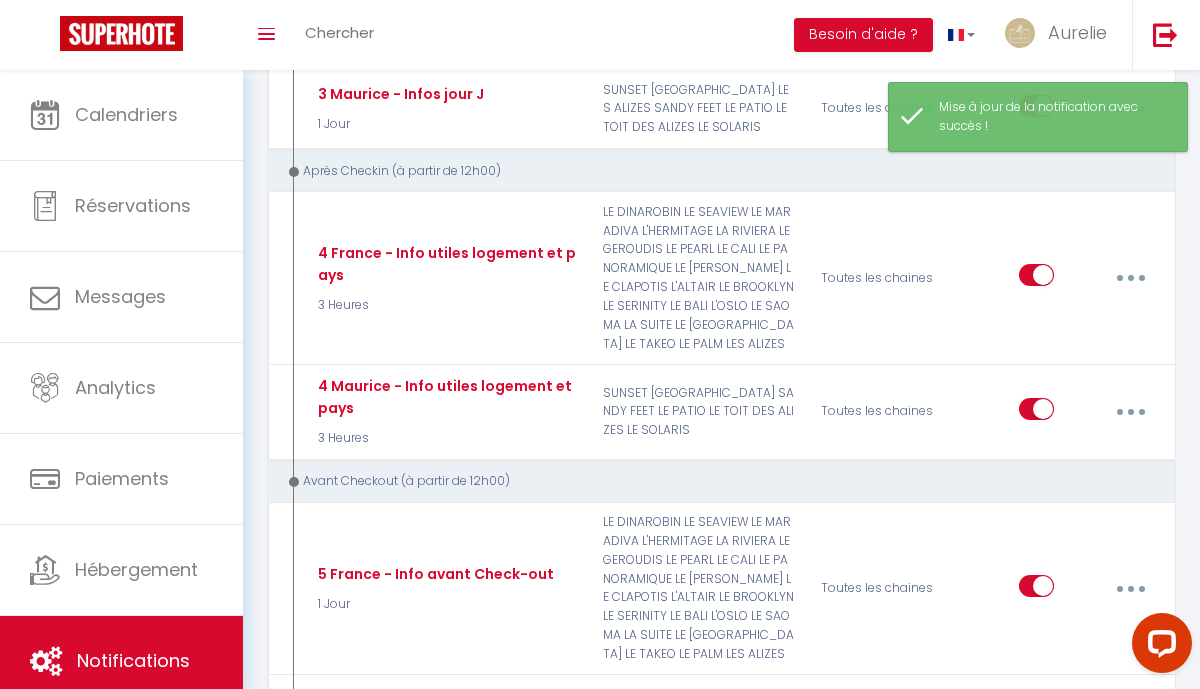 scroll, scrollTop: 1019, scrollLeft: 0, axis: vertical 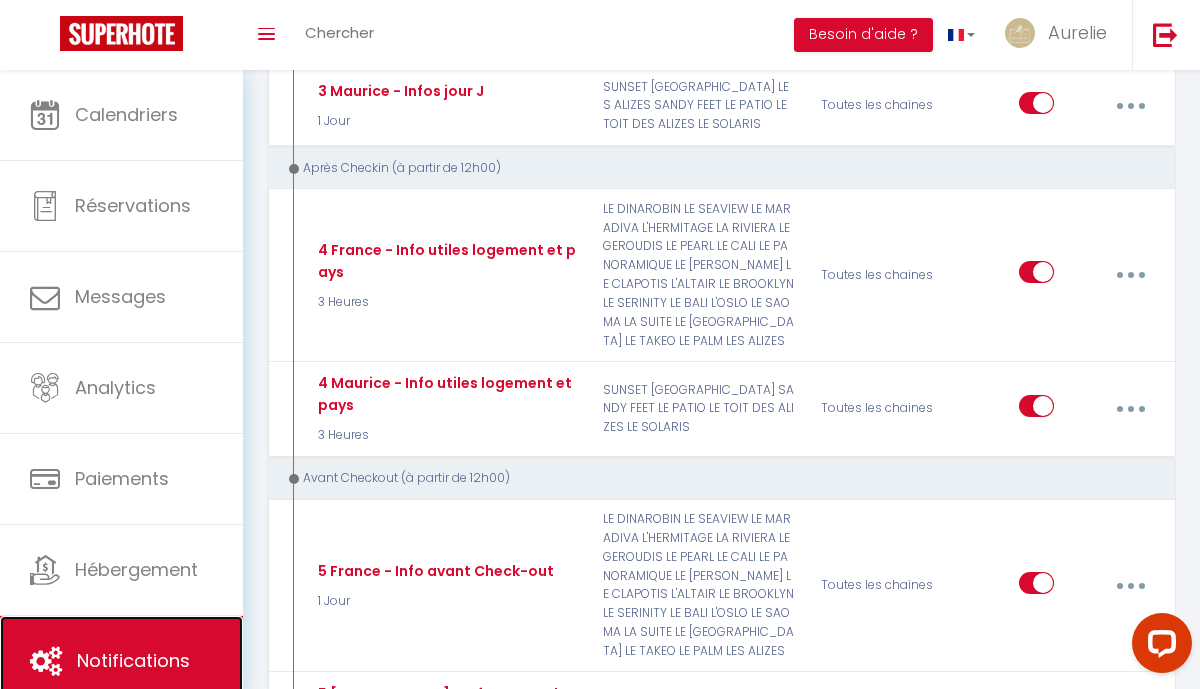 click on "Notifications" at bounding box center [133, 660] 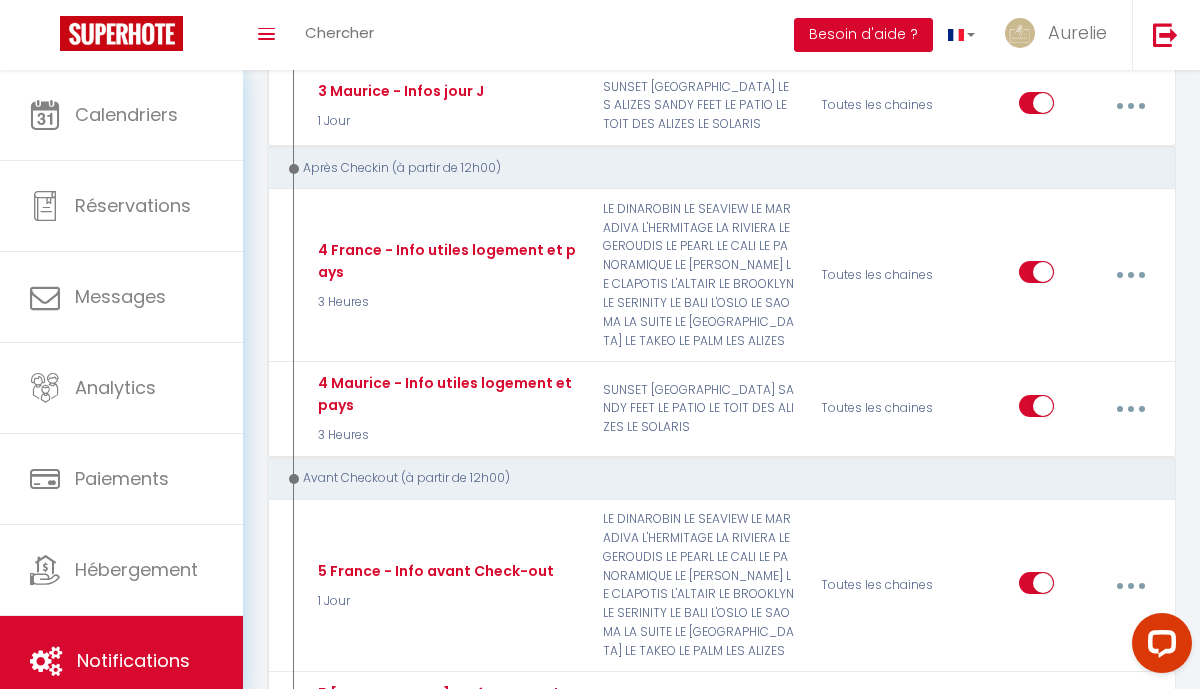click on "Besoin d'aide ?" at bounding box center [863, 35] 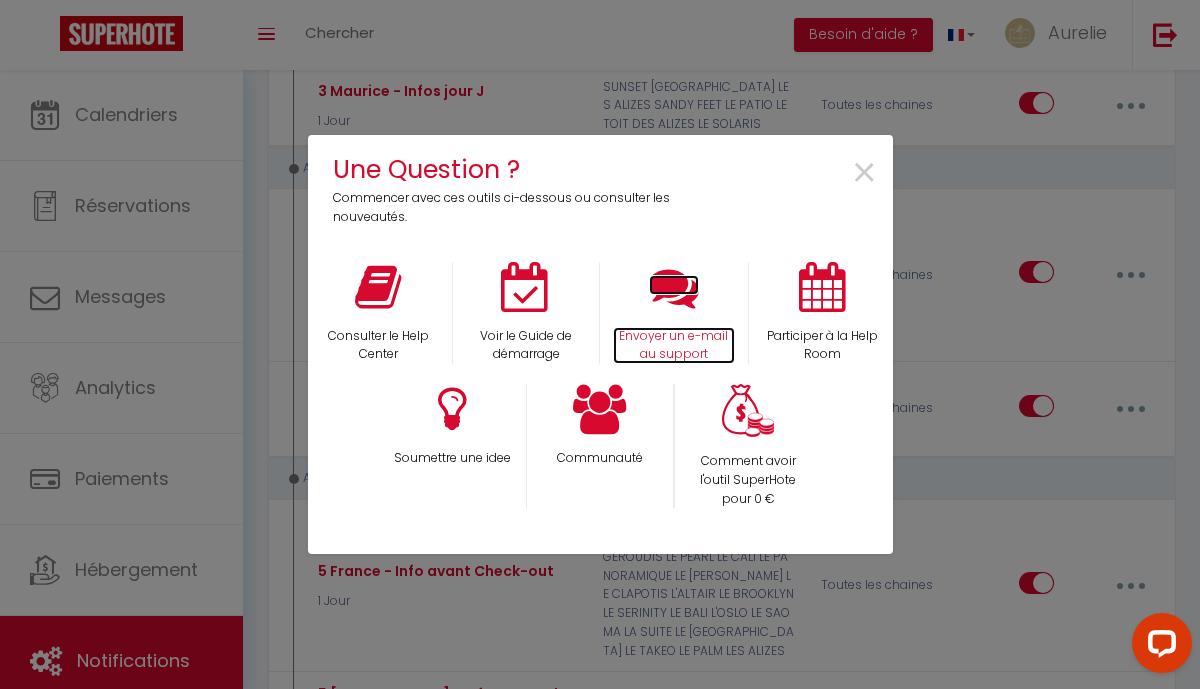 click at bounding box center (674, 287) 